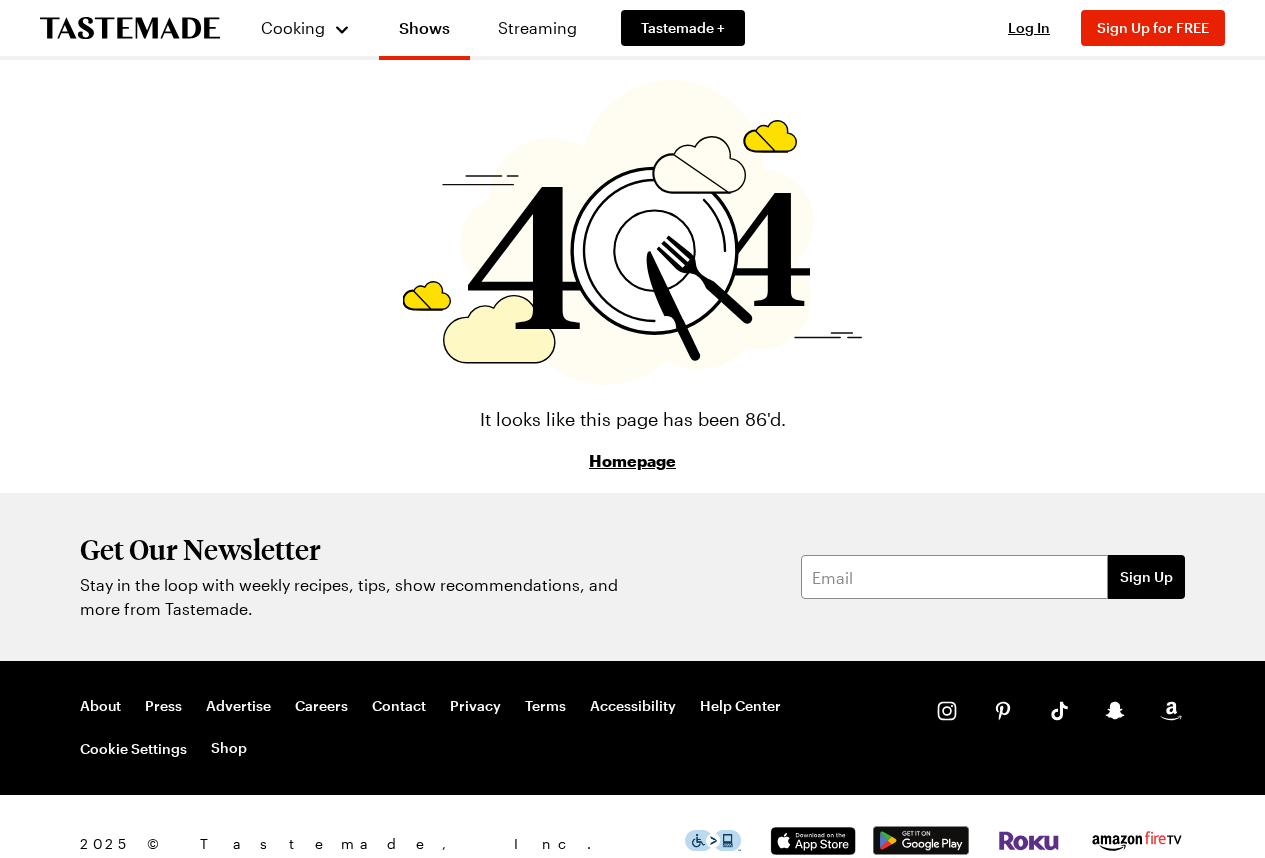 scroll, scrollTop: 0, scrollLeft: 0, axis: both 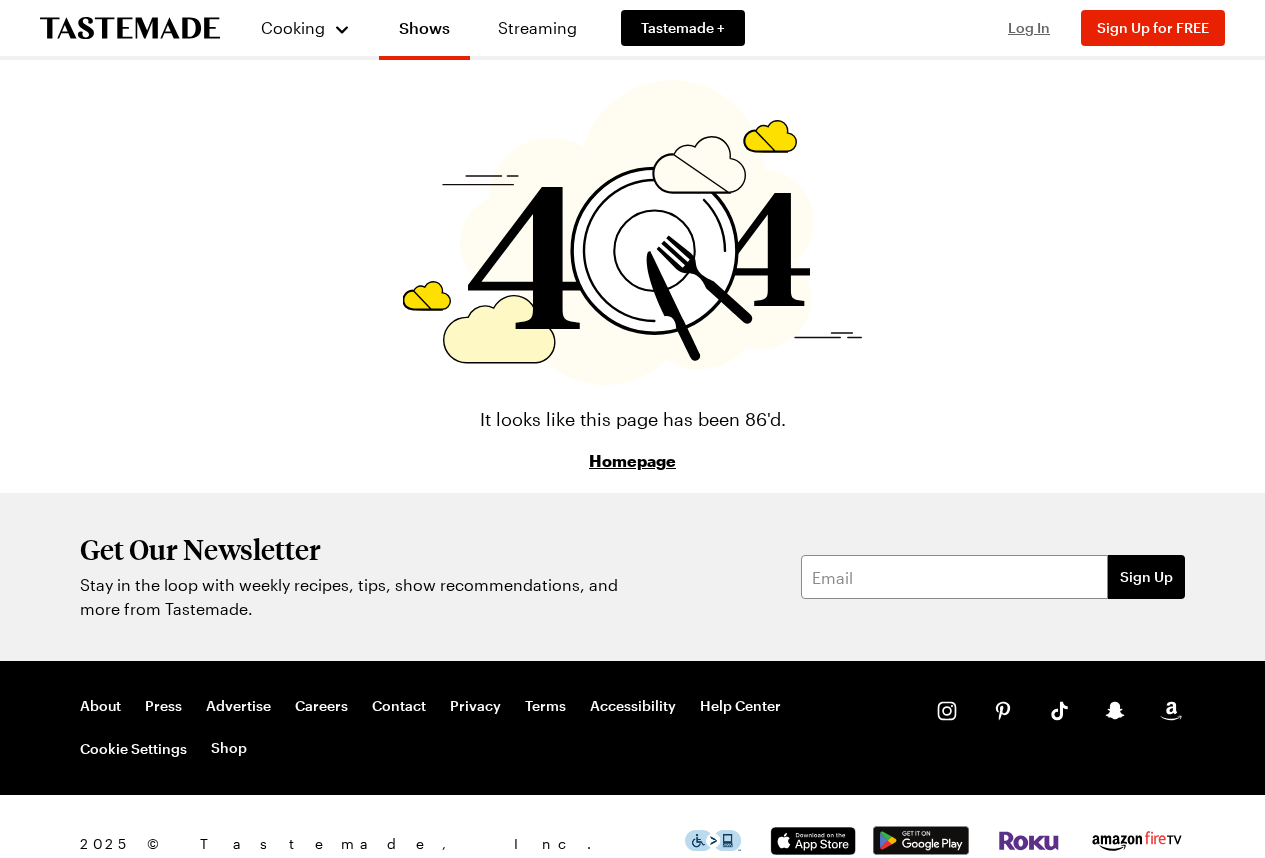 click on "Log In" at bounding box center (1029, 27) 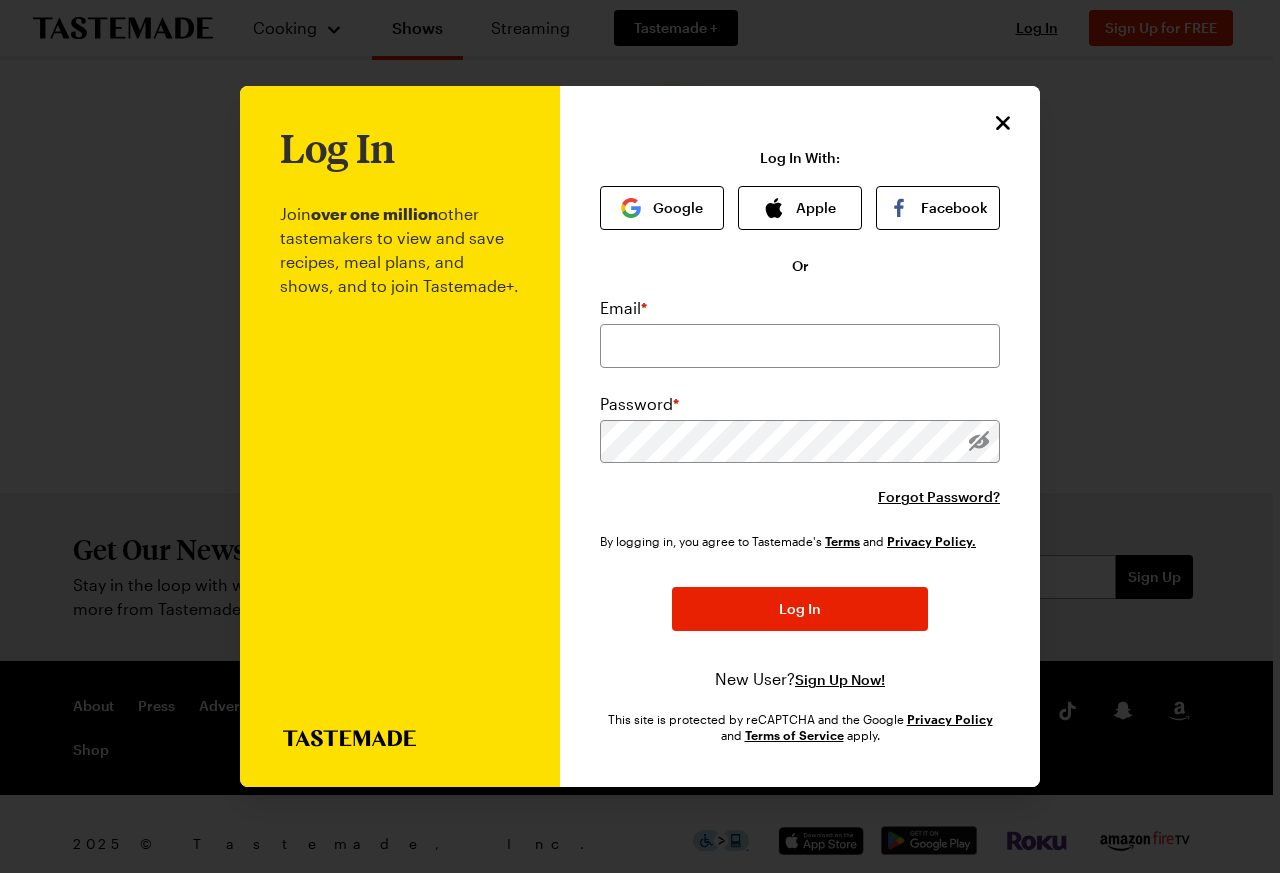click at bounding box center (640, 436) 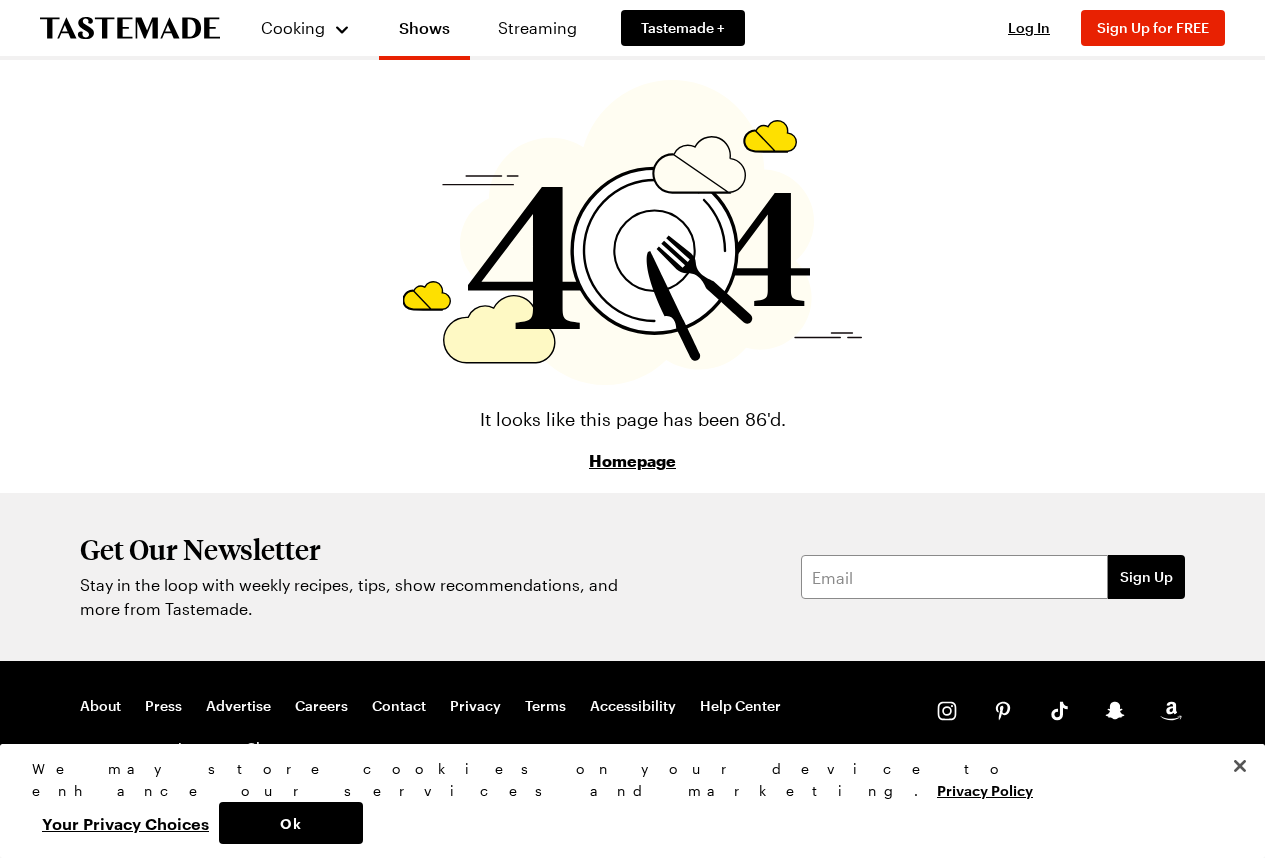 scroll, scrollTop: 0, scrollLeft: 0, axis: both 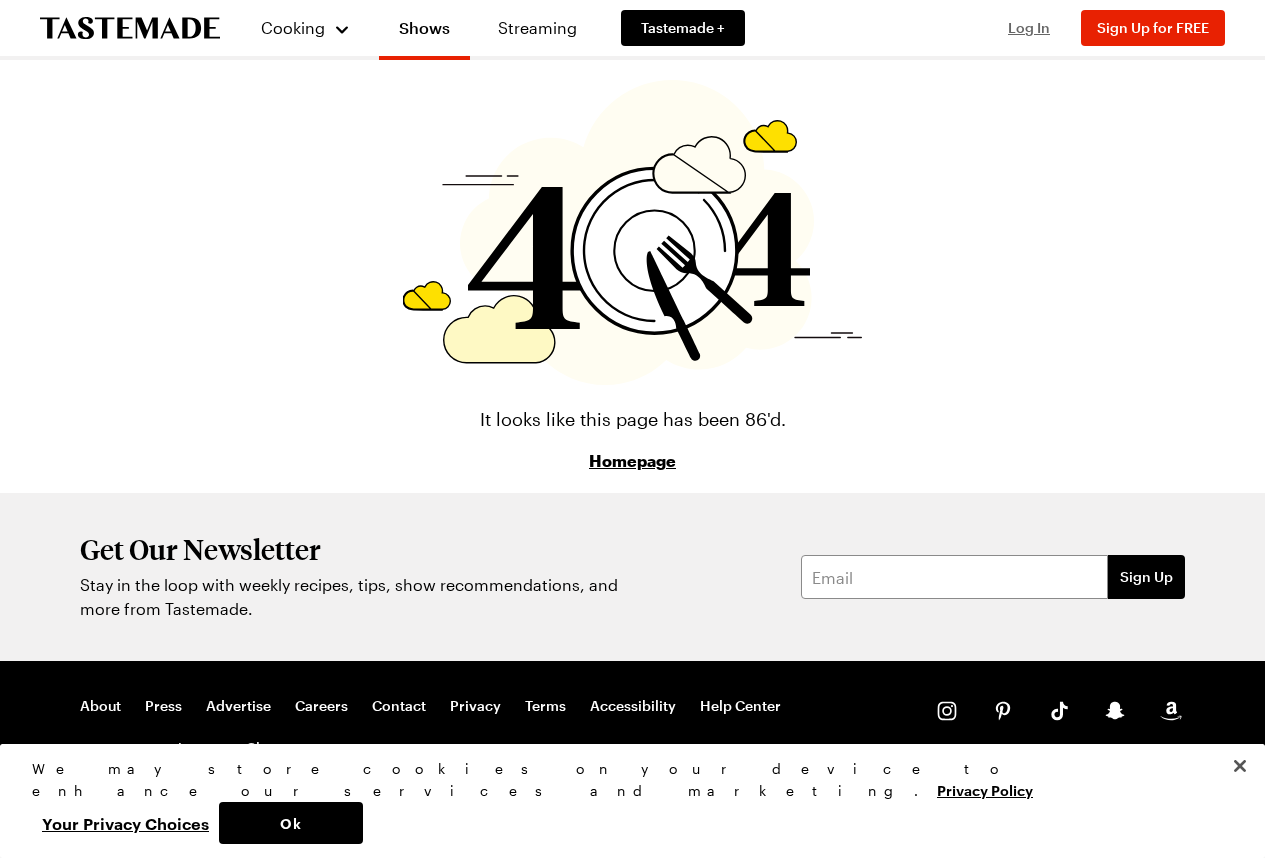 click on "Log In" at bounding box center [1029, 27] 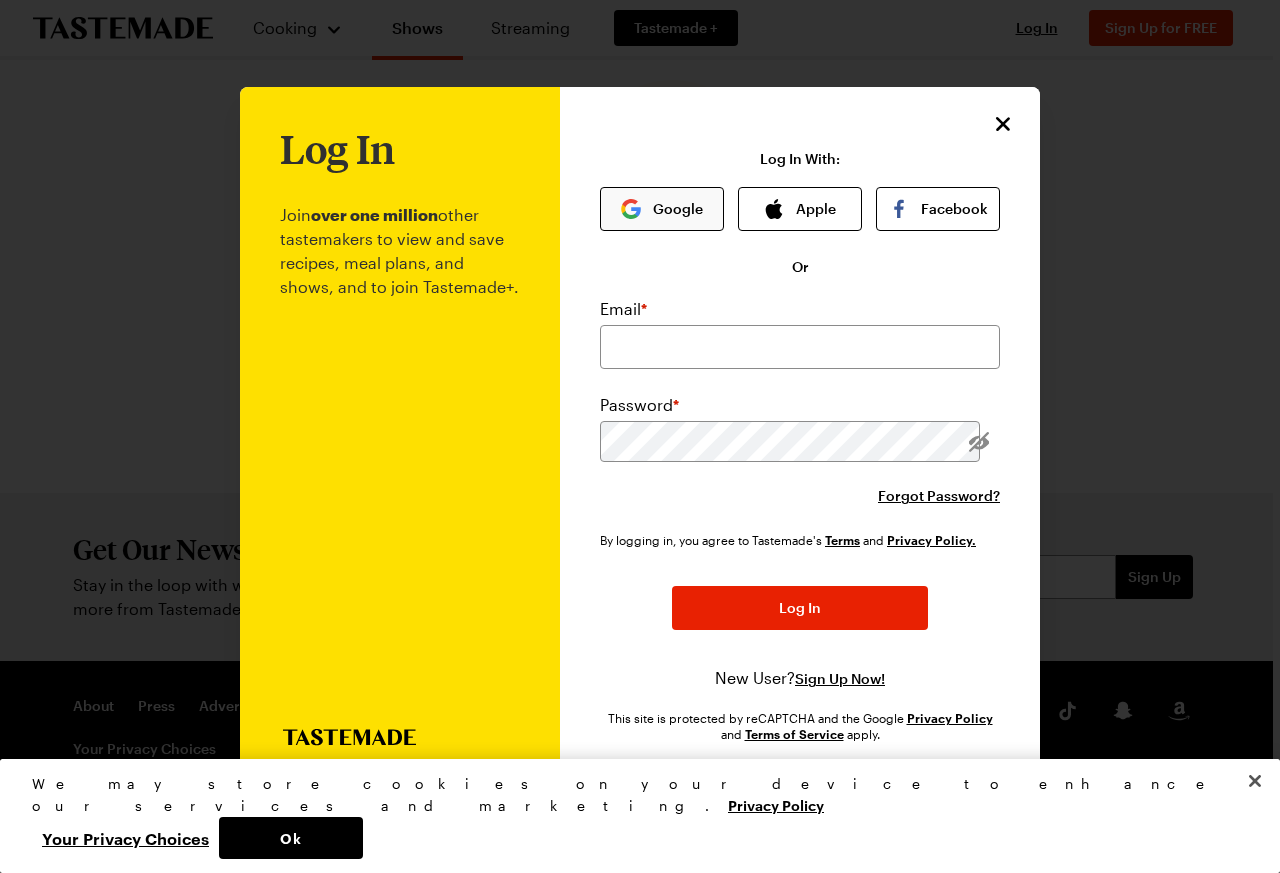 click on "Google" at bounding box center [662, 209] 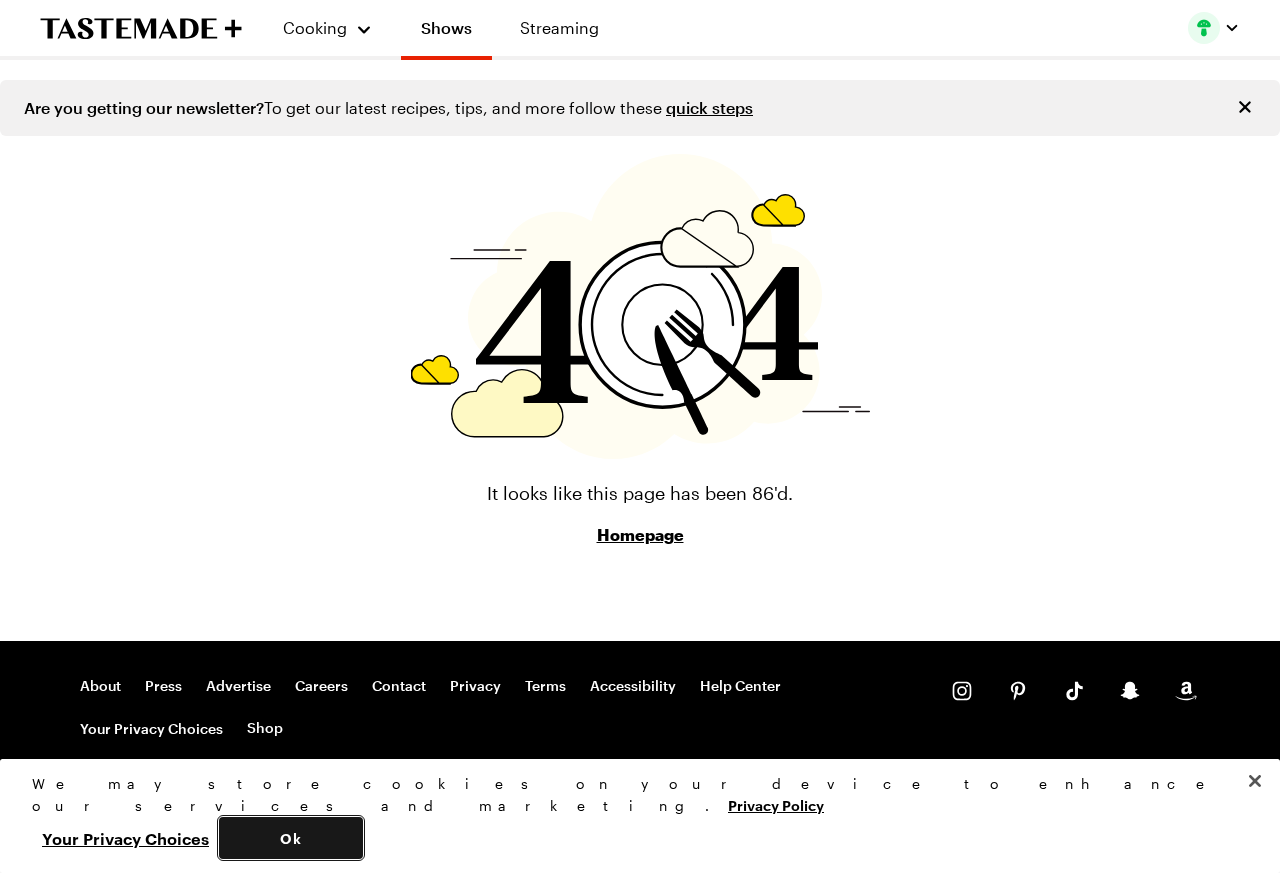 click on "Ok" at bounding box center [291, 838] 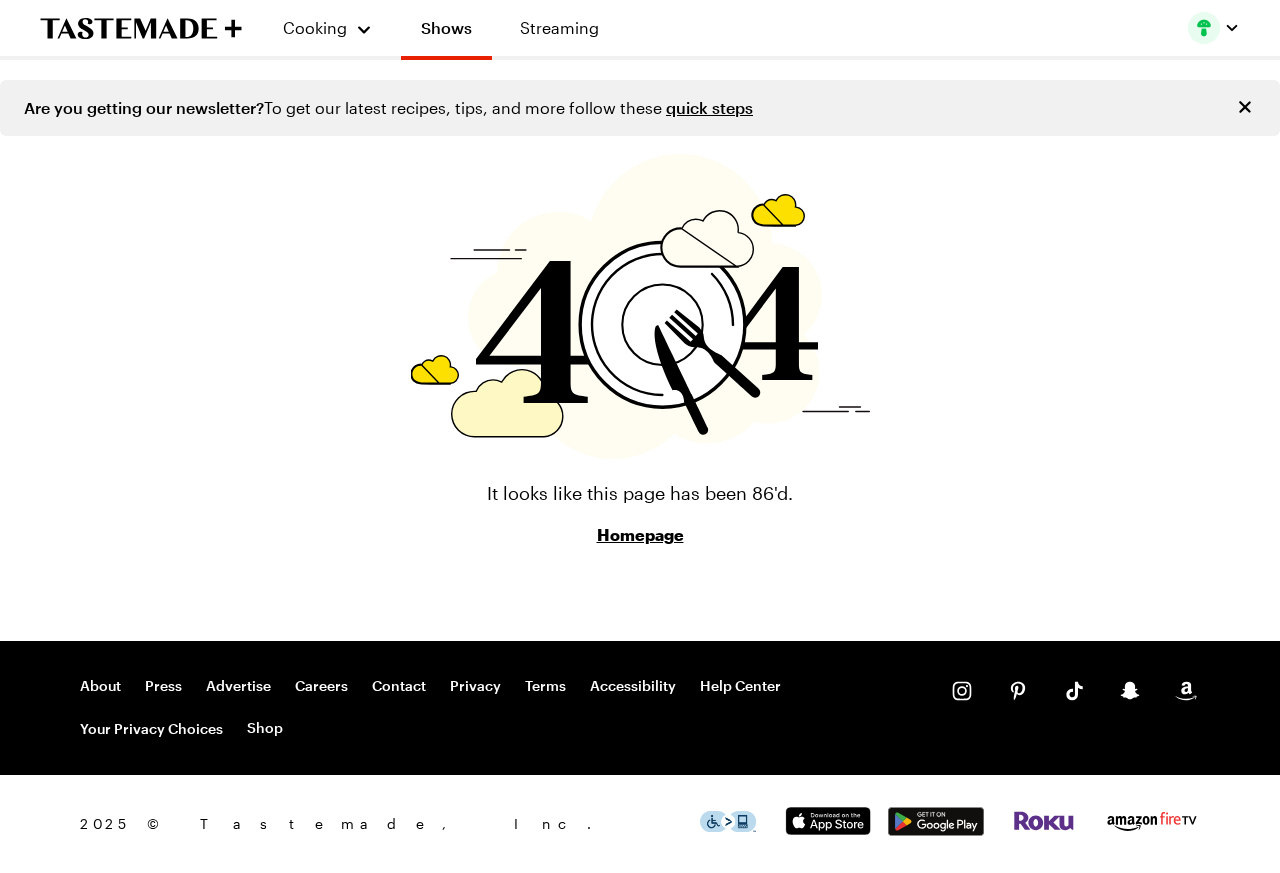click on "Homepage" at bounding box center (640, 535) 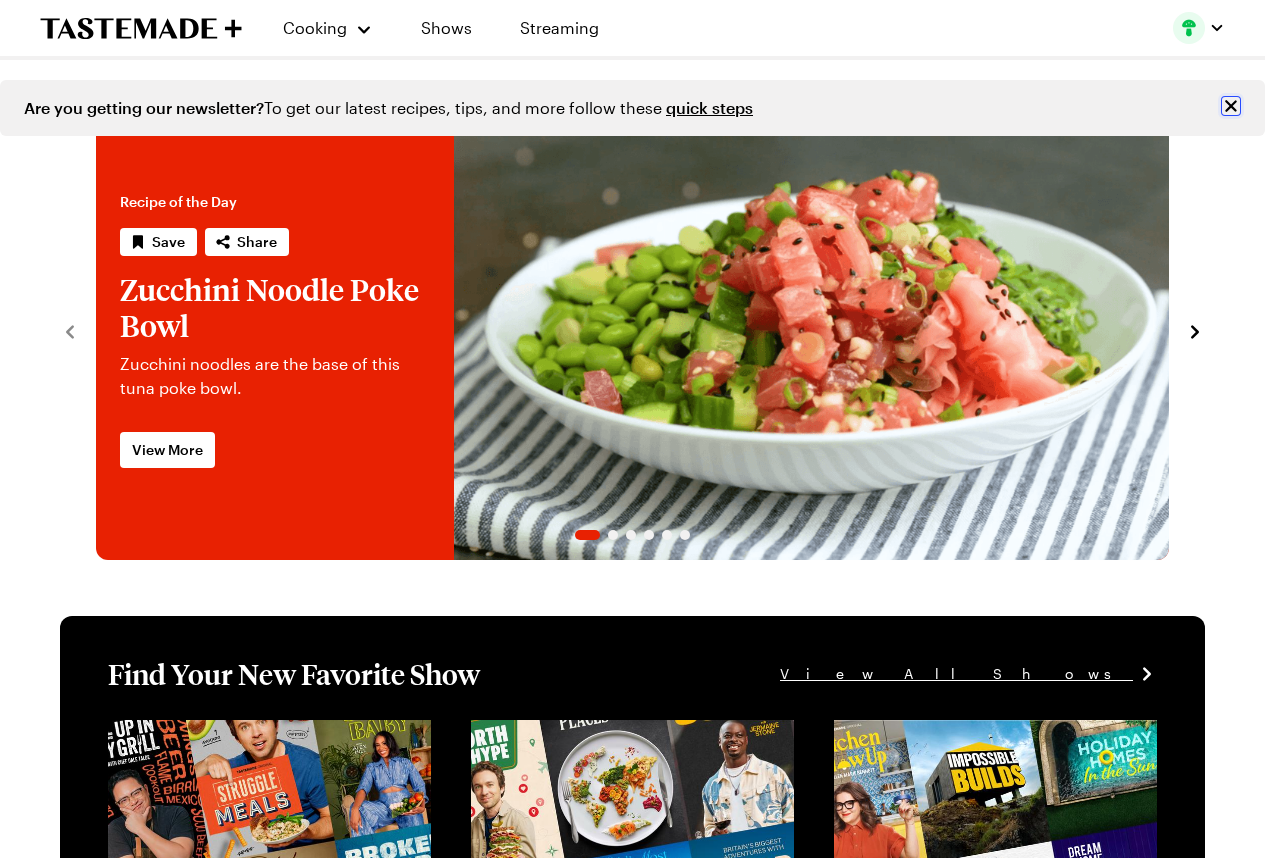 click 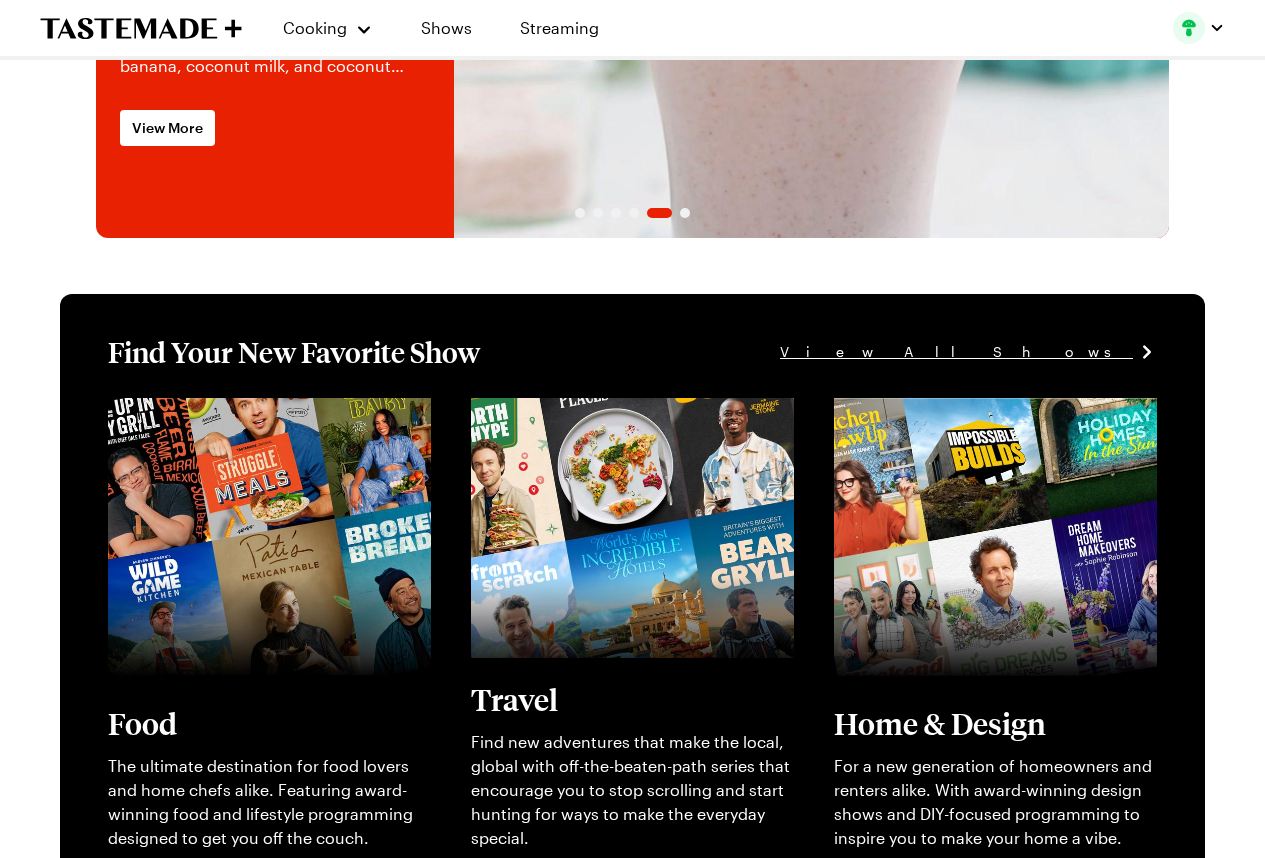 scroll, scrollTop: 600, scrollLeft: 0, axis: vertical 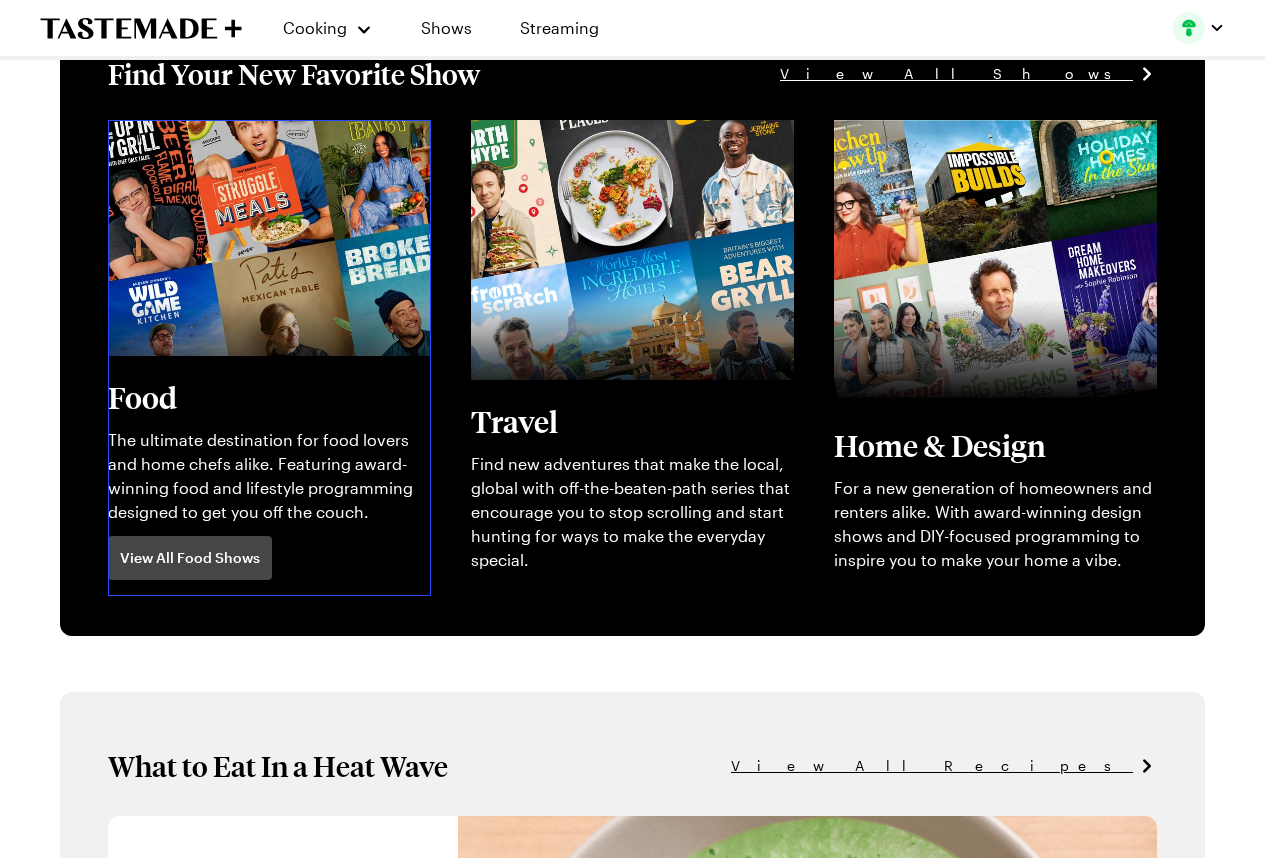 click on "View full content for [object Object]" at bounding box center (244, 131) 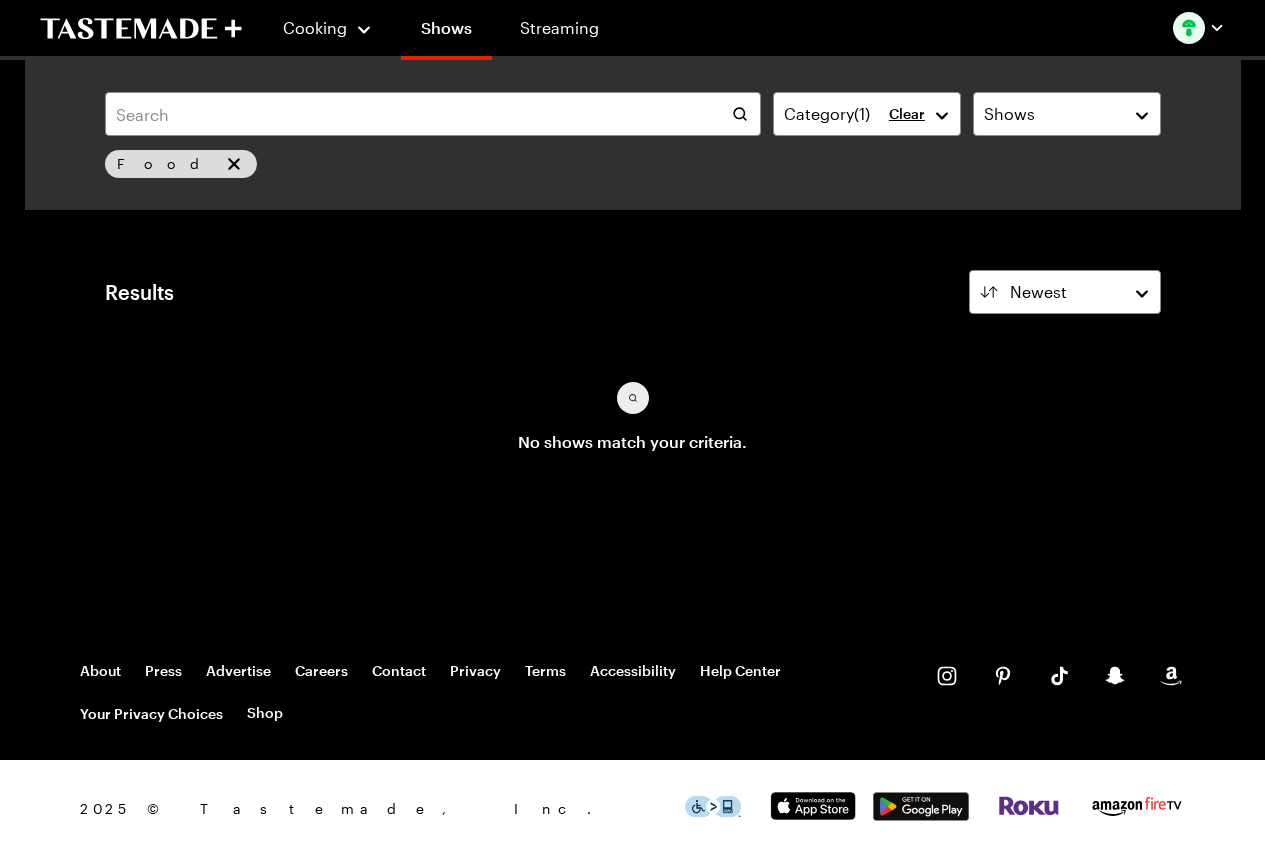 scroll, scrollTop: 0, scrollLeft: 0, axis: both 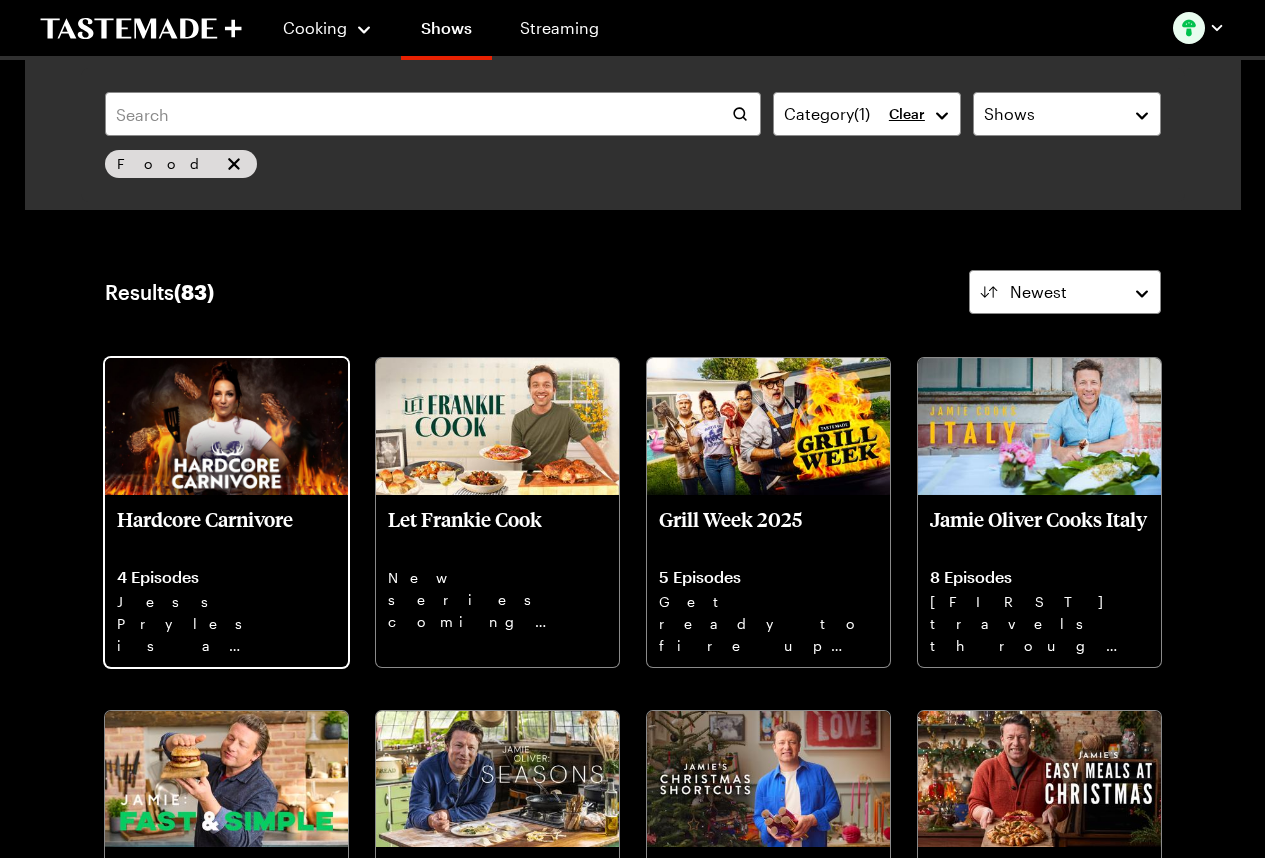 click on "4 Episodes" at bounding box center (226, 577) 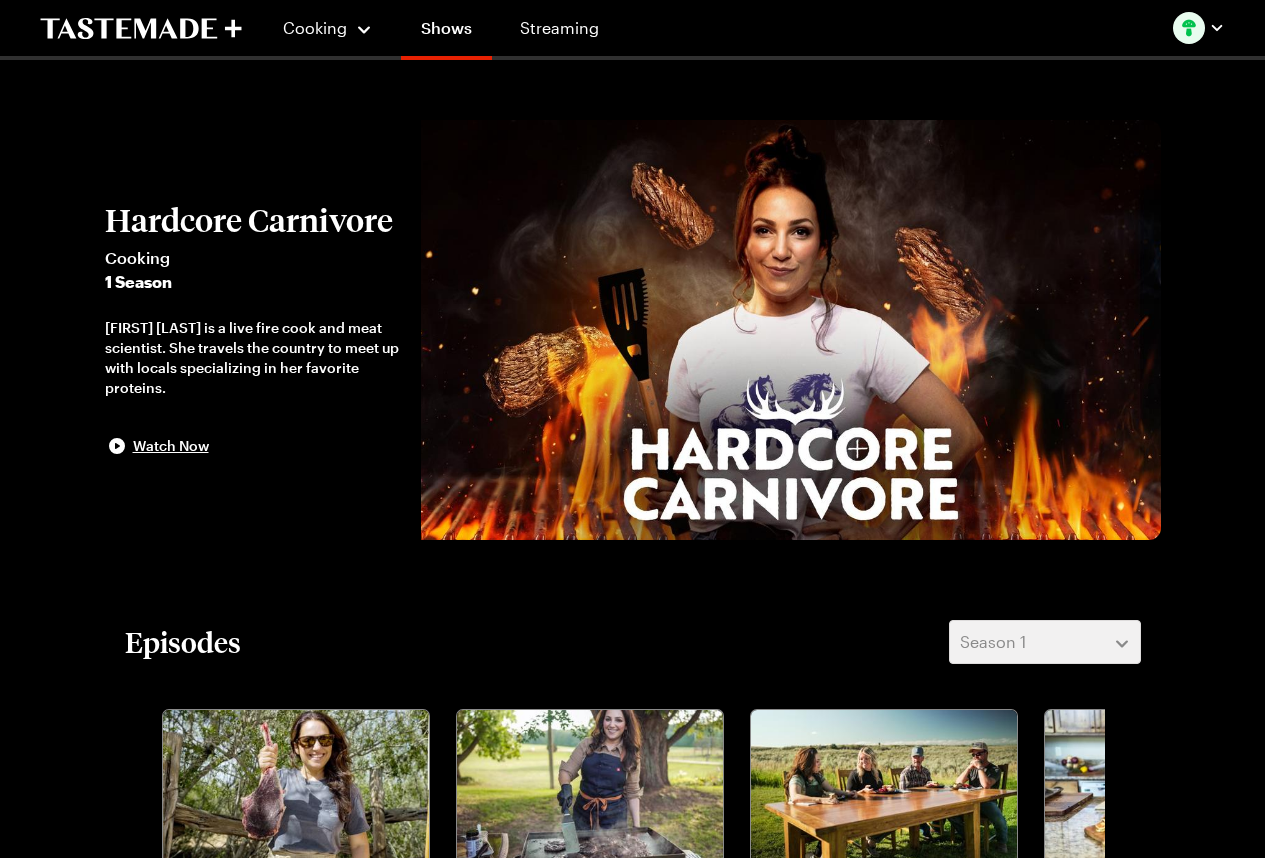 click on "Hardcore Carnivore Cooking 1 Season [FIRST] [LAST] is a live fire cook and meat scientist. She travels the country to meet up with locals specializing in her favorite proteins. Watch Now Episodes Season 1 Texas Tomahawk from [LOCATION] Hardcore Carnivore S1 - E10 [FIRST] heads to [LOCATION] in [LOCATION] to see the cattle ranching operation they've been running since 1965. Northstar Bison Smash Burger Hardcore Carnivore S1 - E3 [FIRST] visits Northstar Bison to learn about the family ranch, then prepares her signature smash burger. Smoked Elk Sandwiches at [LOCATION] Hardcore Carnivore S1 - E2 [FIRST] meets with guides from [LOCATION] in [LOCATION] to cull an elk for her smoked sandwiches. Alpine Lamb Ribs from [LOCATION] Hardcore Carnivore S1 - E1 [FIRST] joins the lamb-raising [LAST] family on their ranch, where she prepares and grills lamb ribs. Where to Watch Watch Ad-Free on Any Device, Anytime, Anywhere in 4K Go to Tastemade+ Watch on Our Streaming Channels Go to Streaming Recommended" at bounding box center [633, 1016] 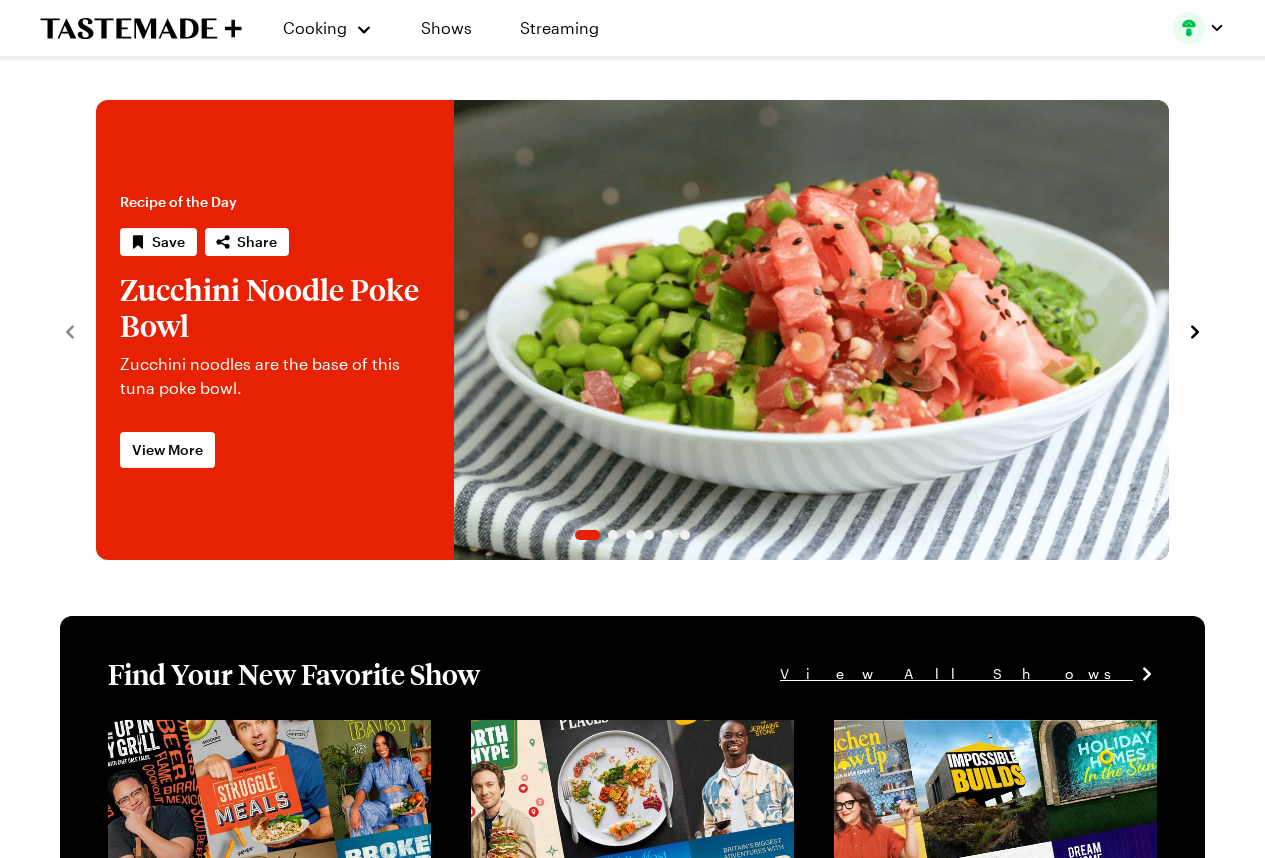 scroll, scrollTop: 600, scrollLeft: 0, axis: vertical 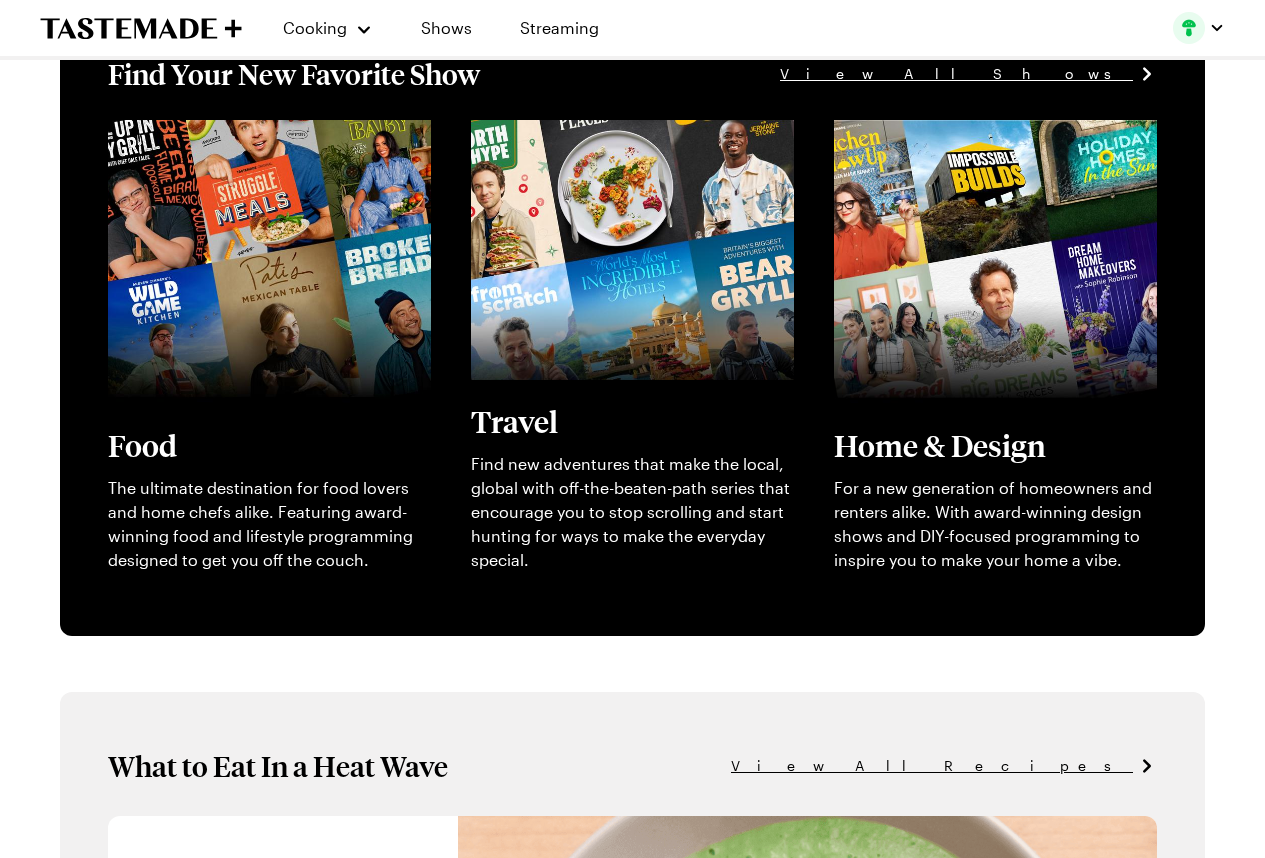 click on "Find Your New Favorite Show View All Shows View full content for [object Object] Food The ultimate destination for food lovers and home chefs alike. Featuring award-winning food and lifestyle programming designed to get you off the couch. View All Food Shows View full content for [object Object] Travel Find new adventures that make the local, global with off-the-beaten-path series that encourage you to stop scrolling and start hunting for ways to make the everyday special. View All Travel Shows View full content for [object Object] Home & Design For a new generation of homeowners and renters alike. With award-winning design shows and DIY-focused programming to inspire you to make your home a vibe. View All Home & Design Shows" at bounding box center (632, 326) 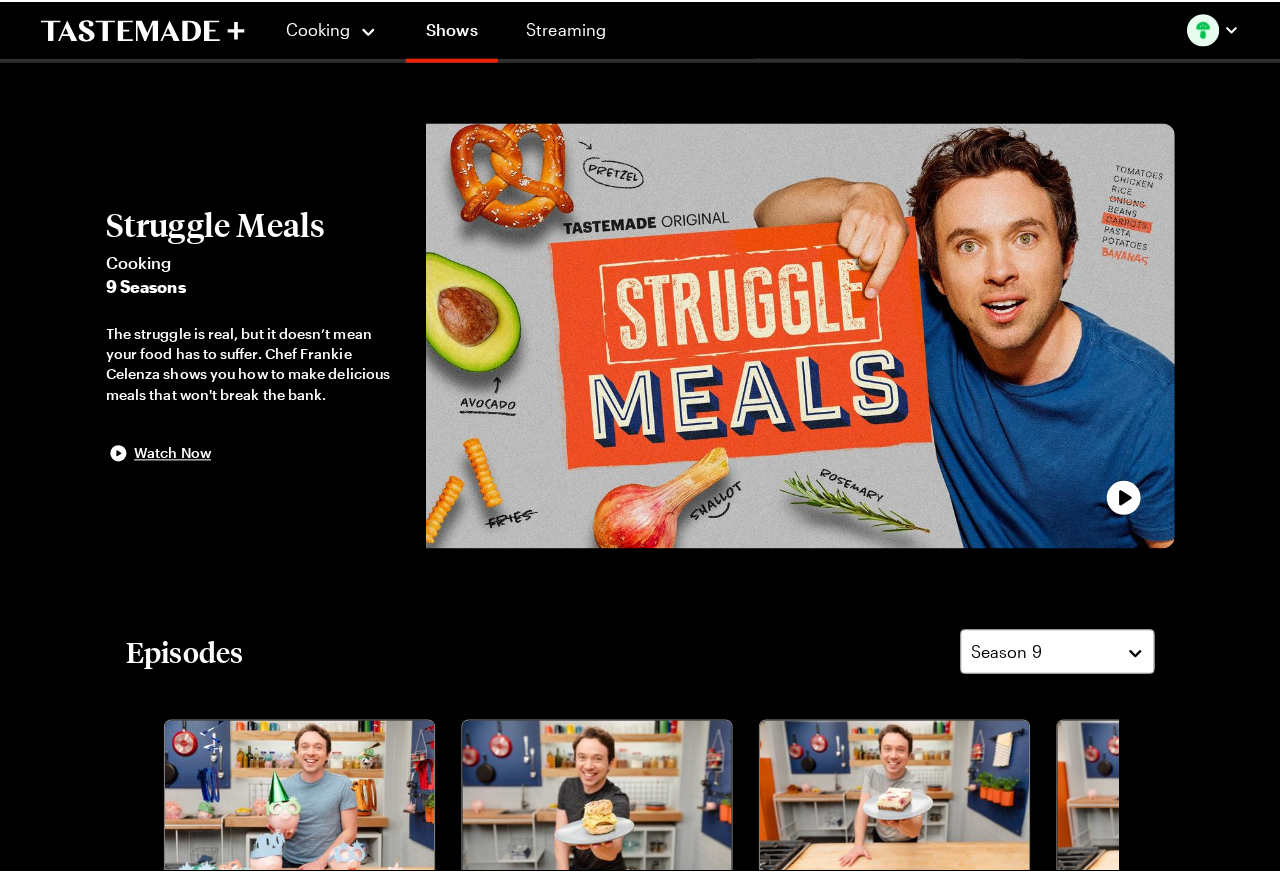 scroll, scrollTop: 0, scrollLeft: 0, axis: both 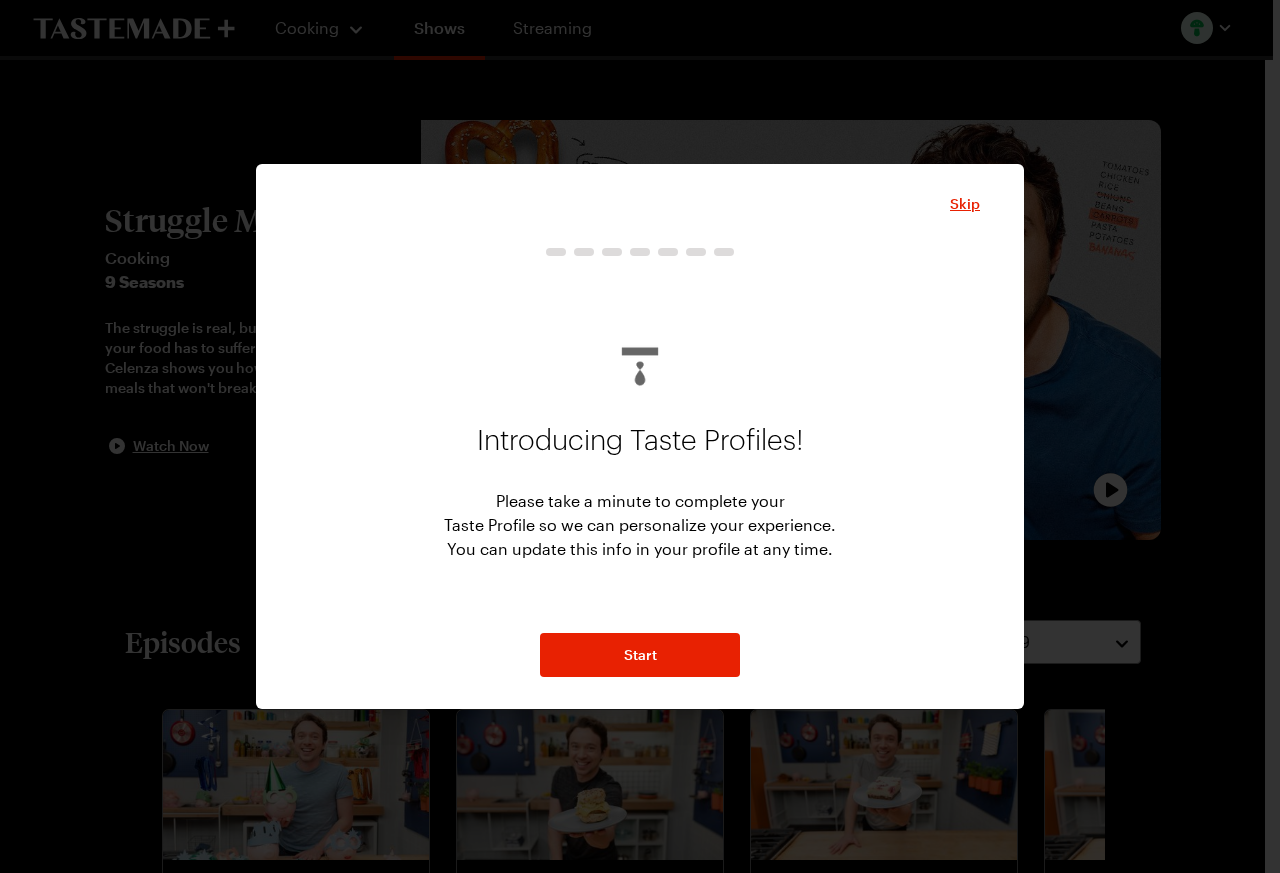 click at bounding box center [640, 436] 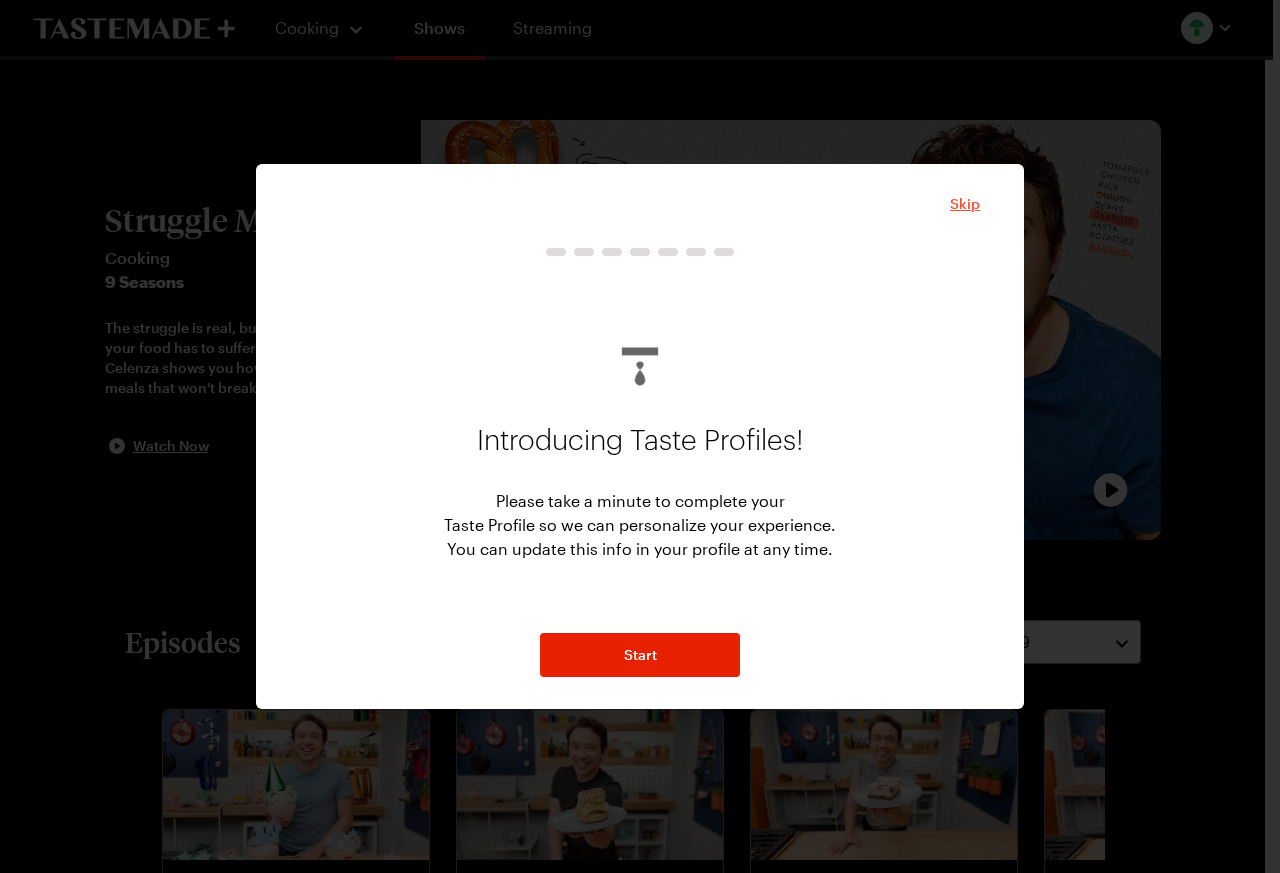 click on "Skip" at bounding box center [965, 204] 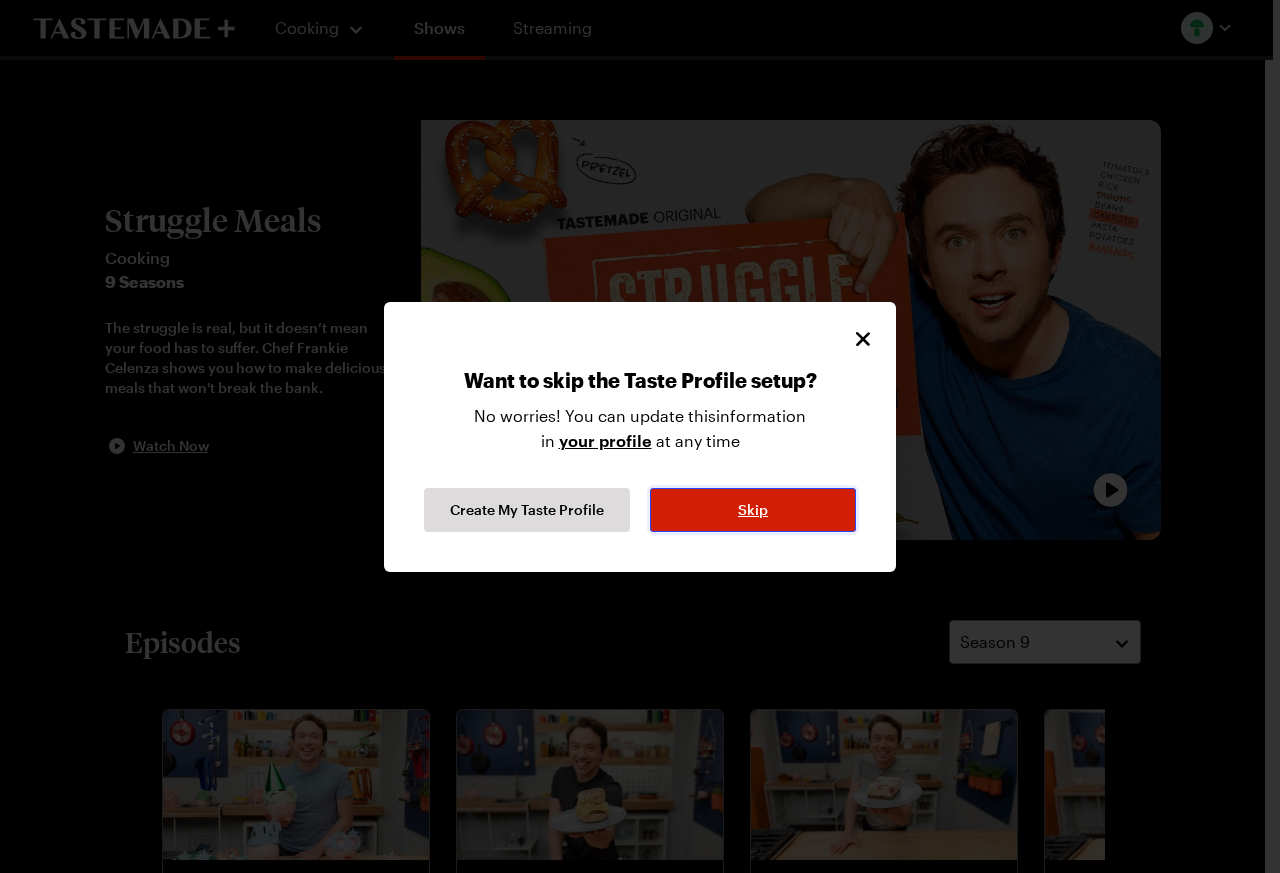 click on "Skip" at bounding box center (753, 510) 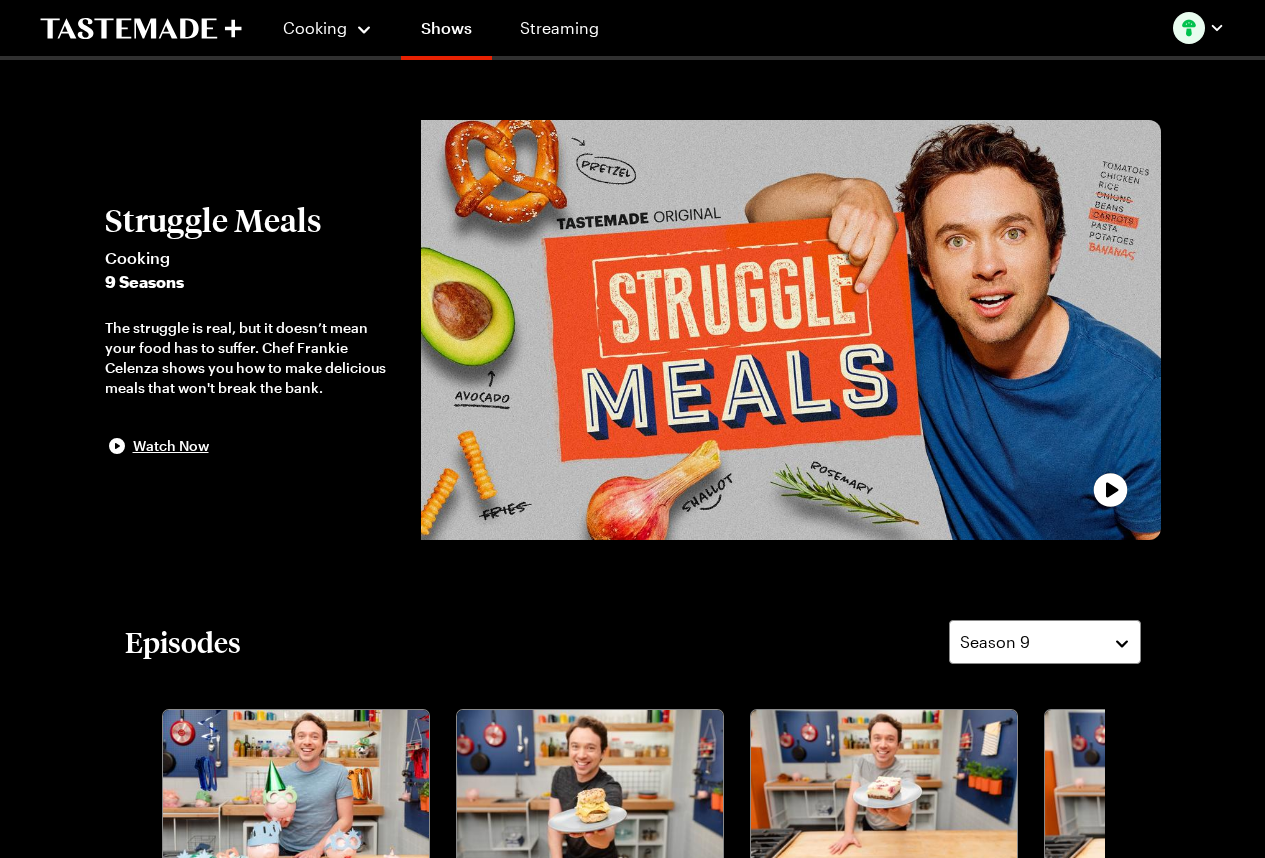 click at bounding box center [790, 330] 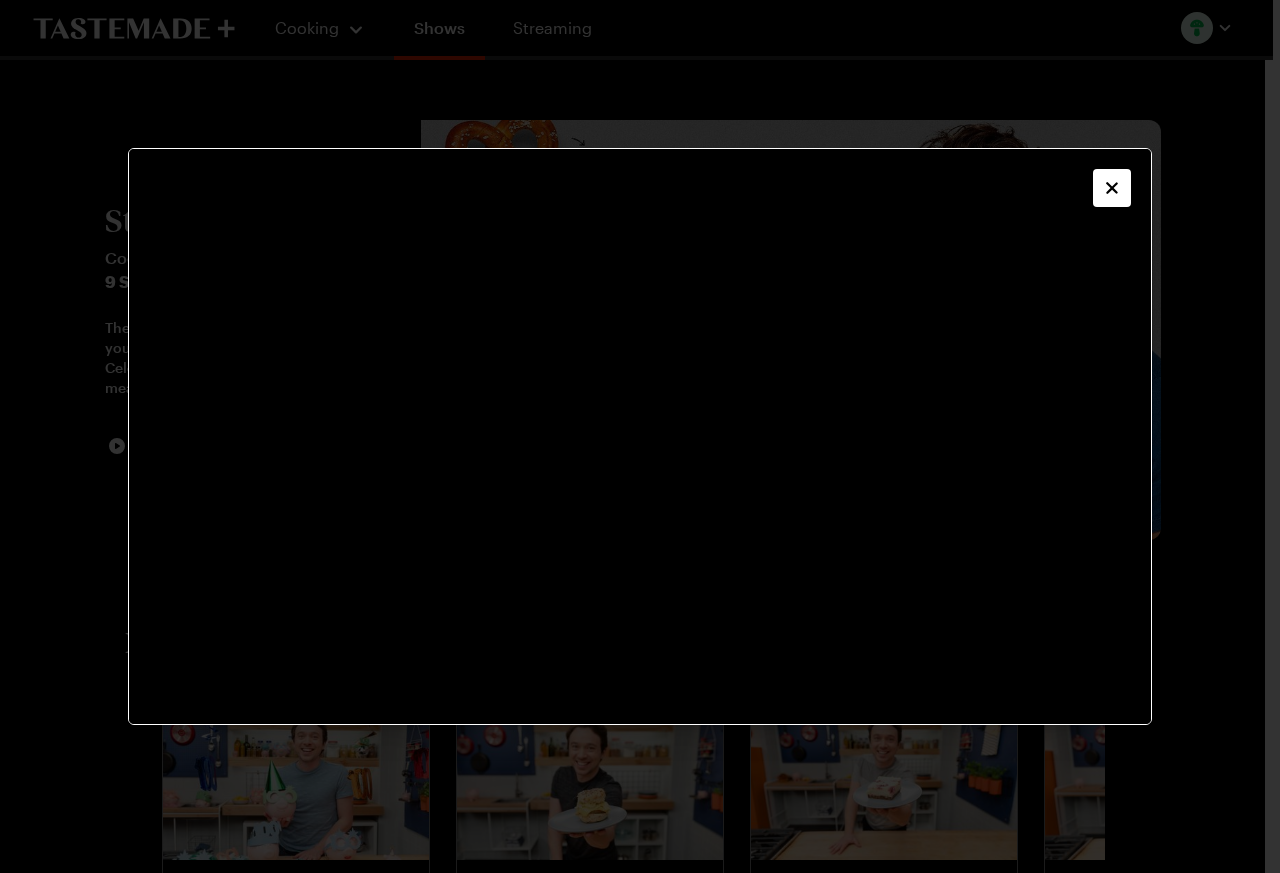 click at bounding box center [640, 436] 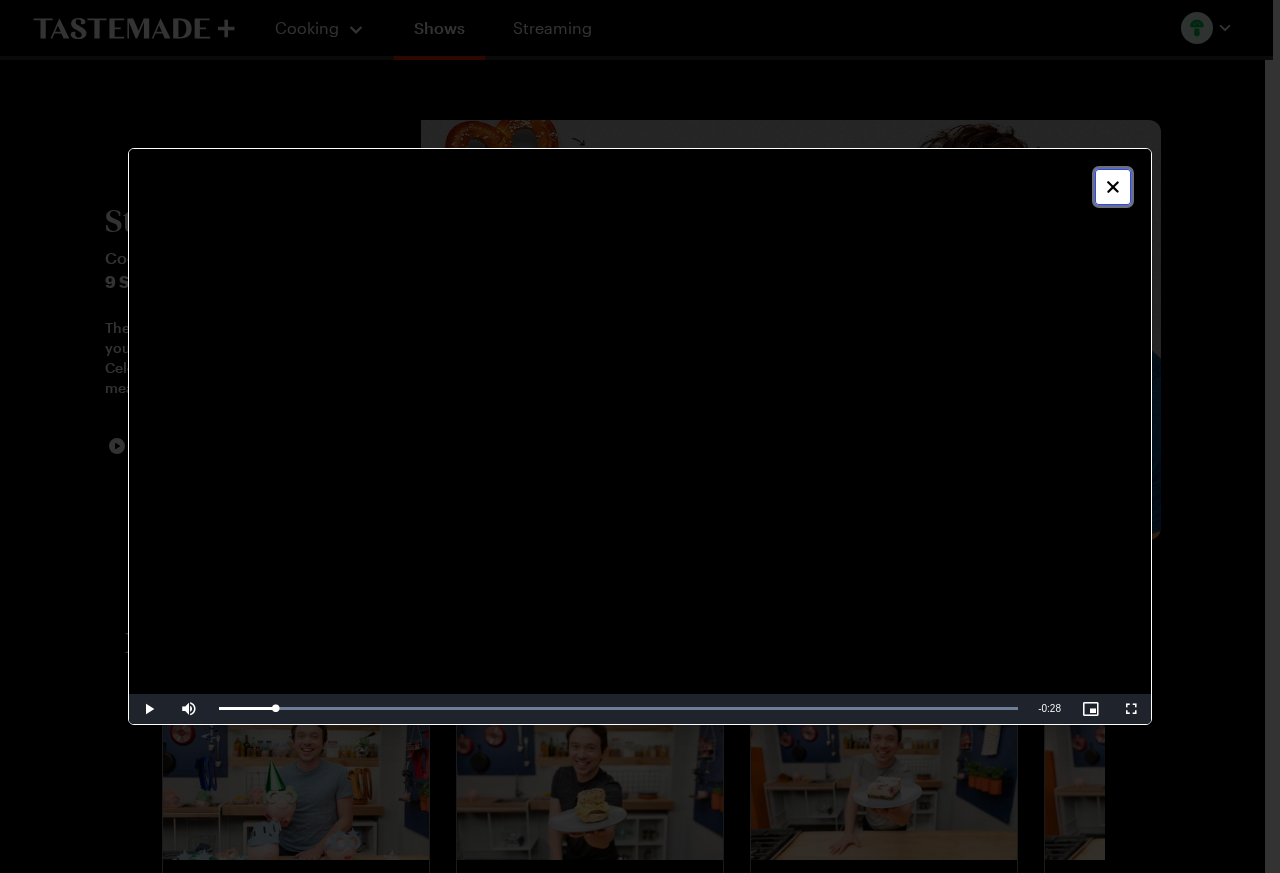click 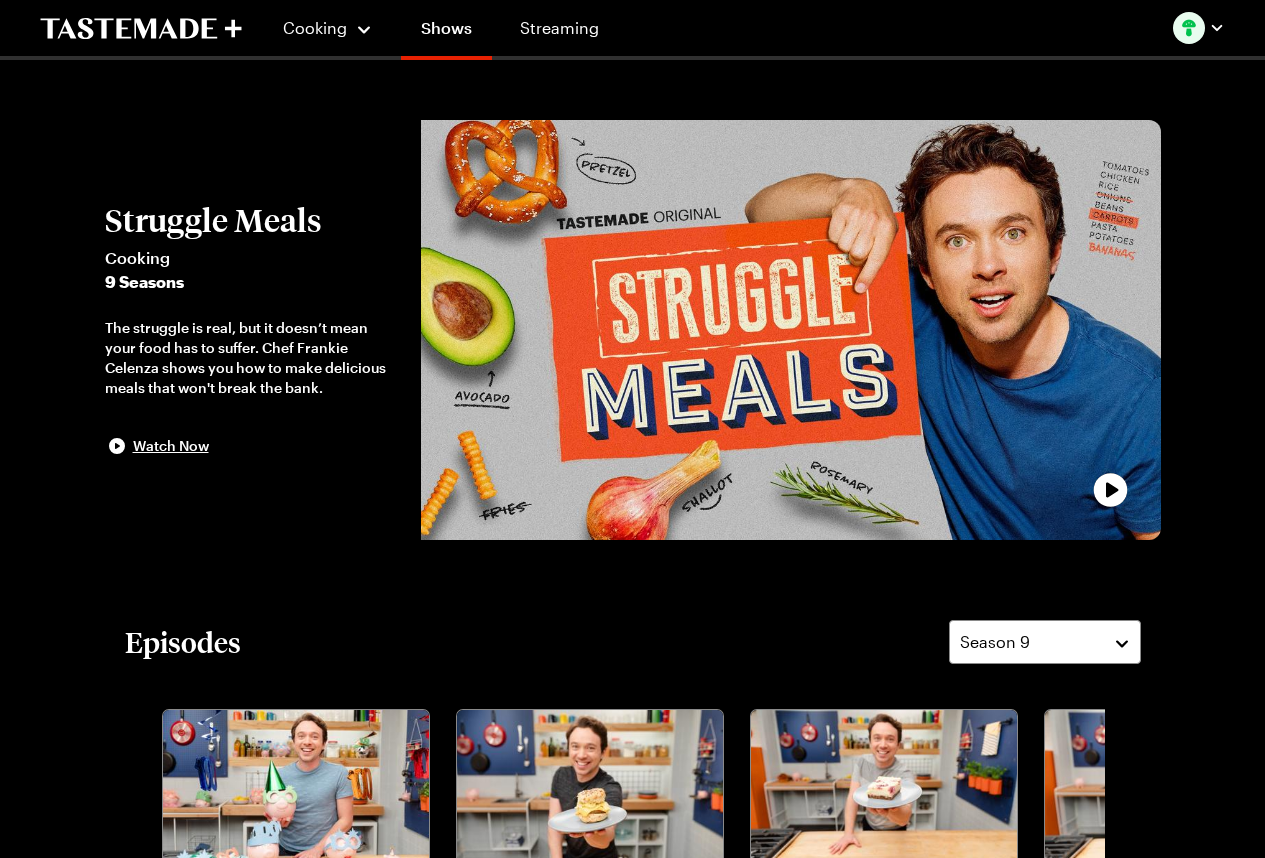 click at bounding box center [790, 330] 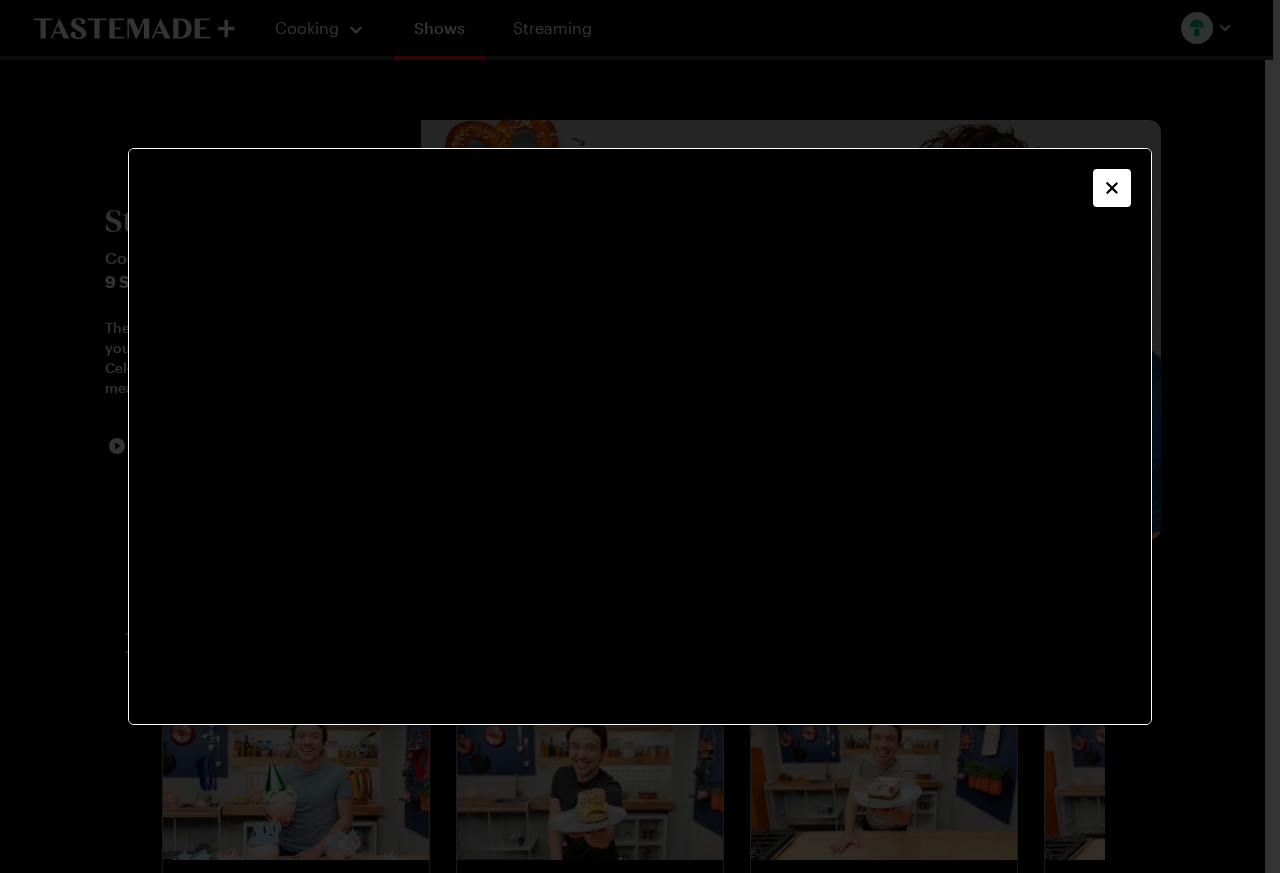 click at bounding box center (640, 436) 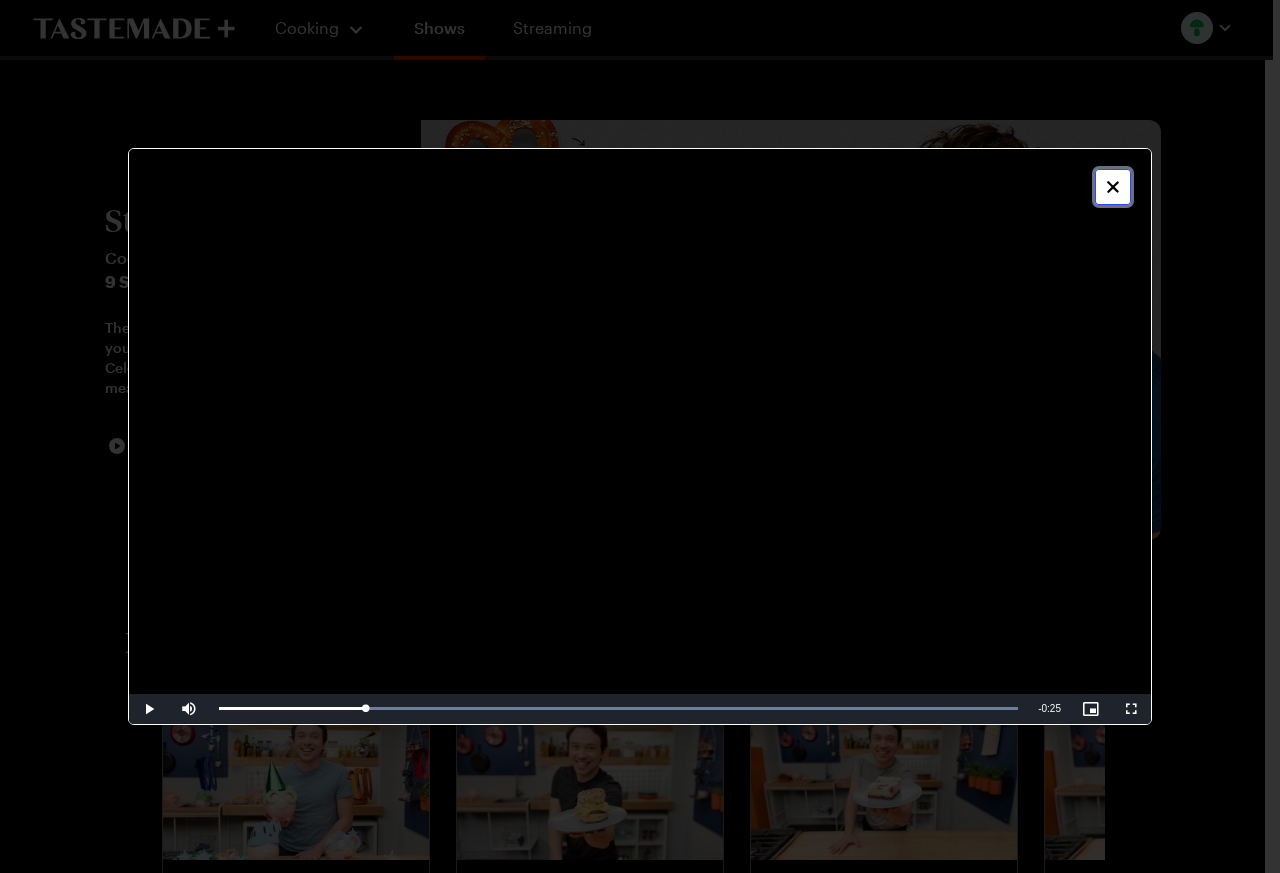 click 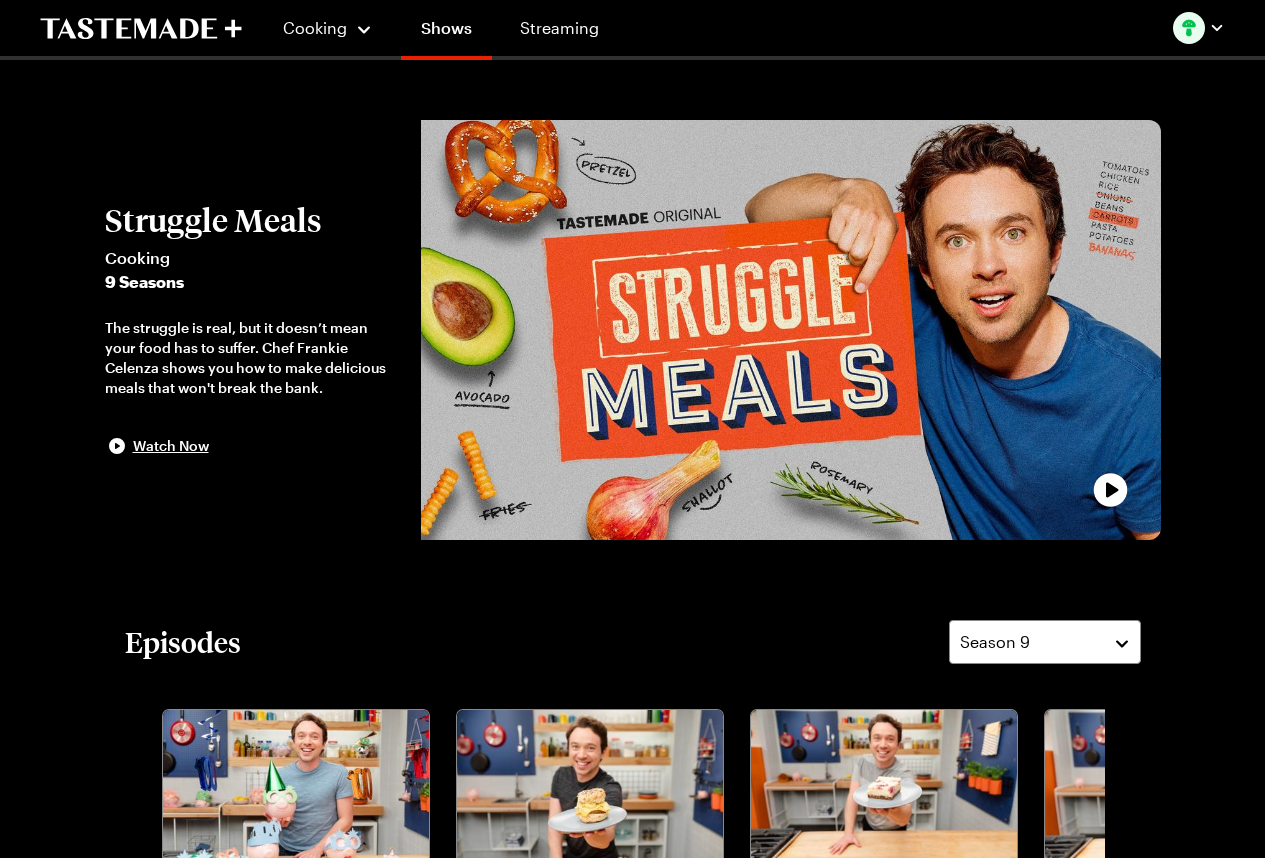 click at bounding box center (790, 330) 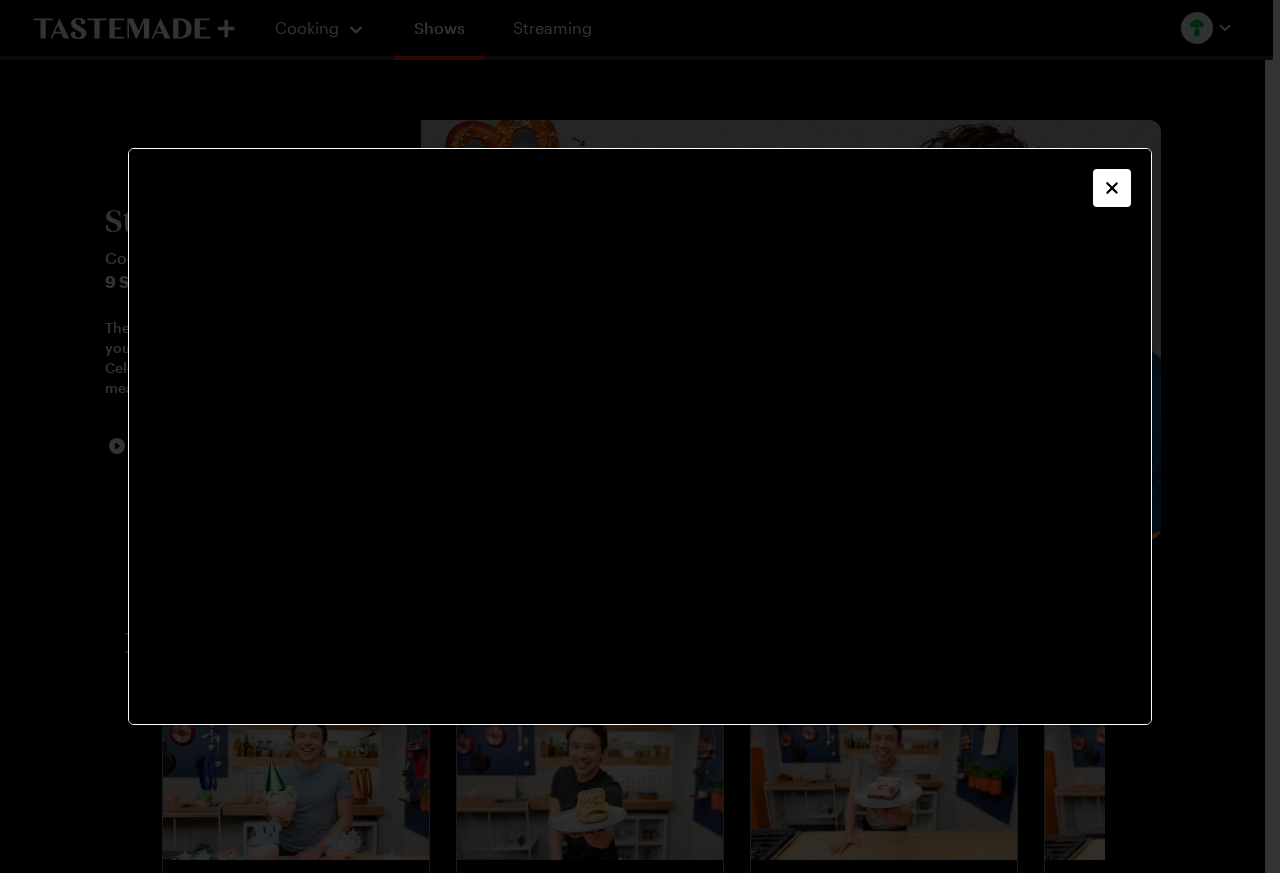 click at bounding box center (640, 436) 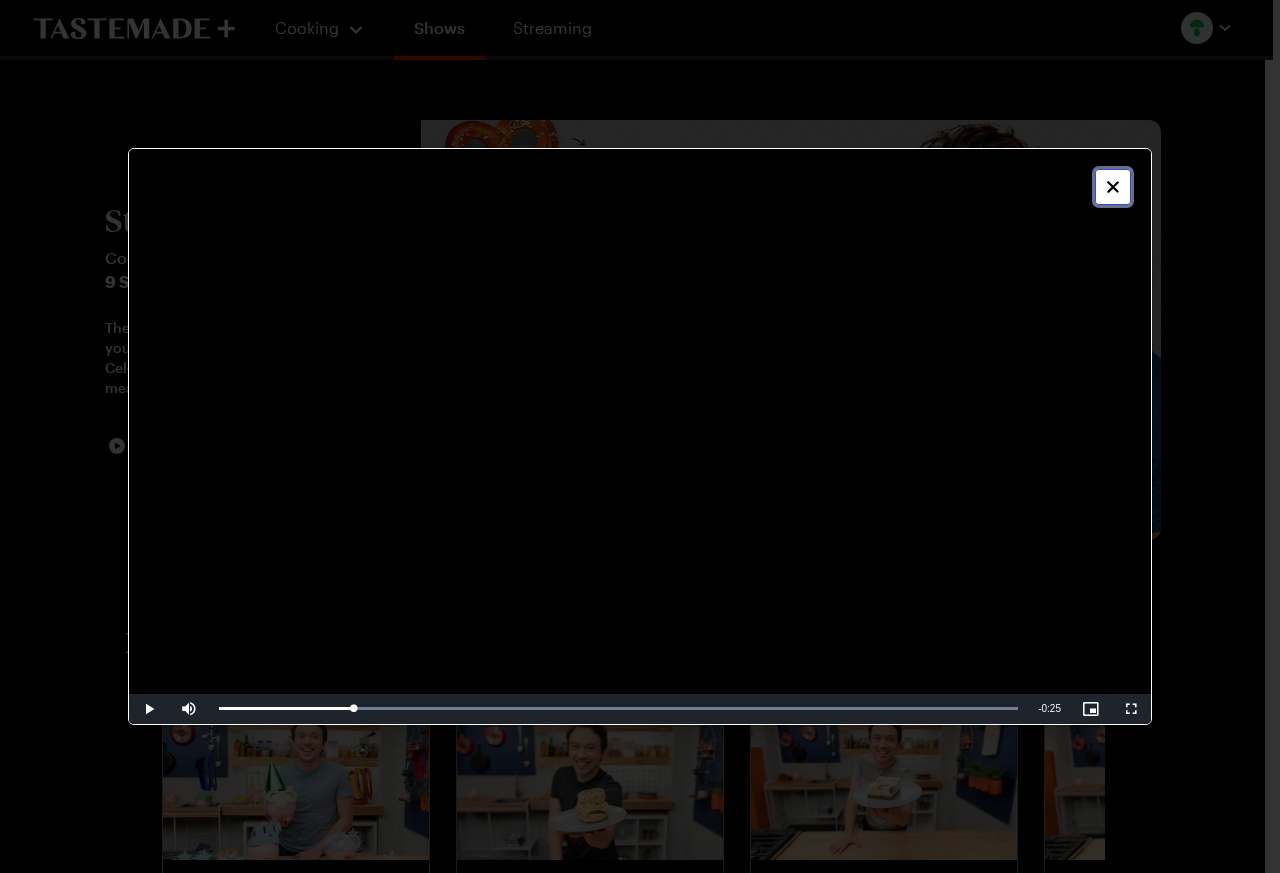 click 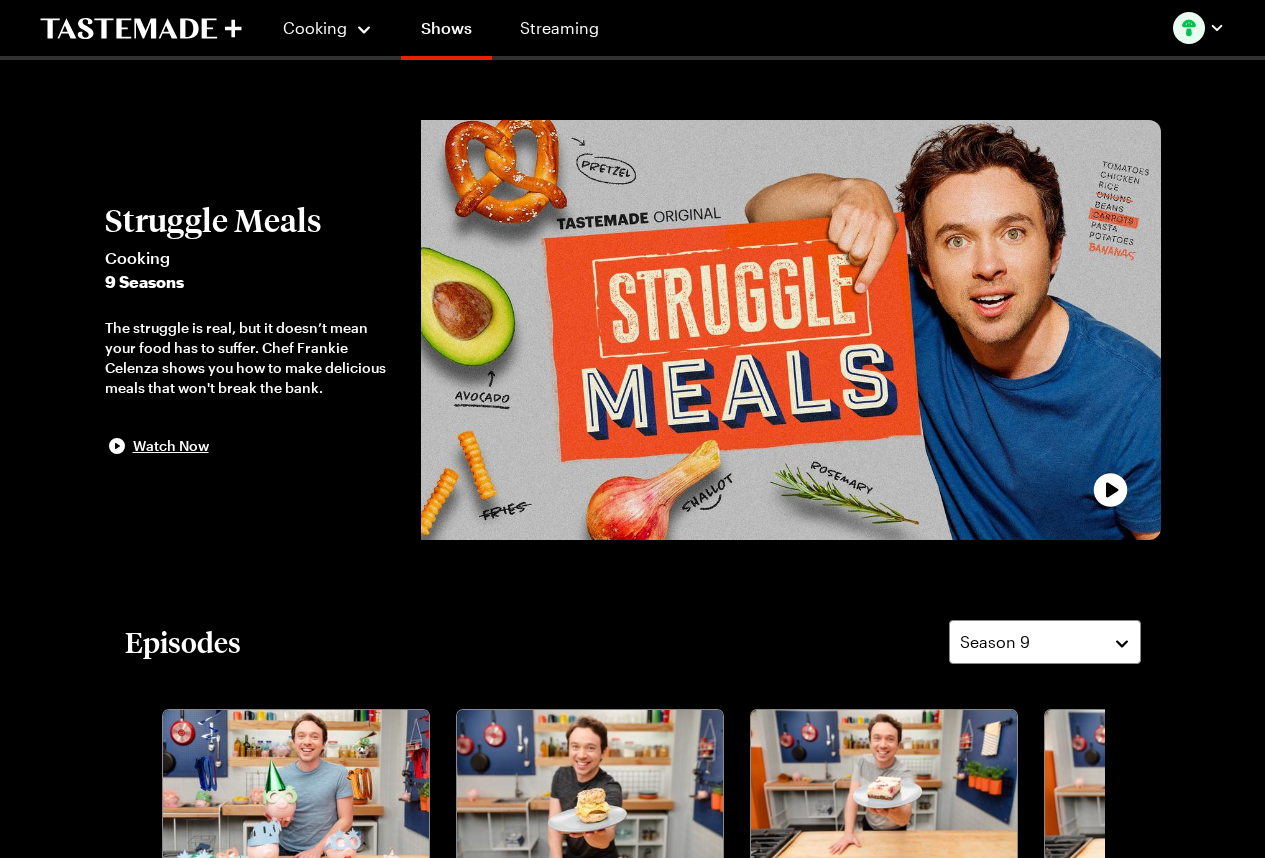 click at bounding box center (790, 330) 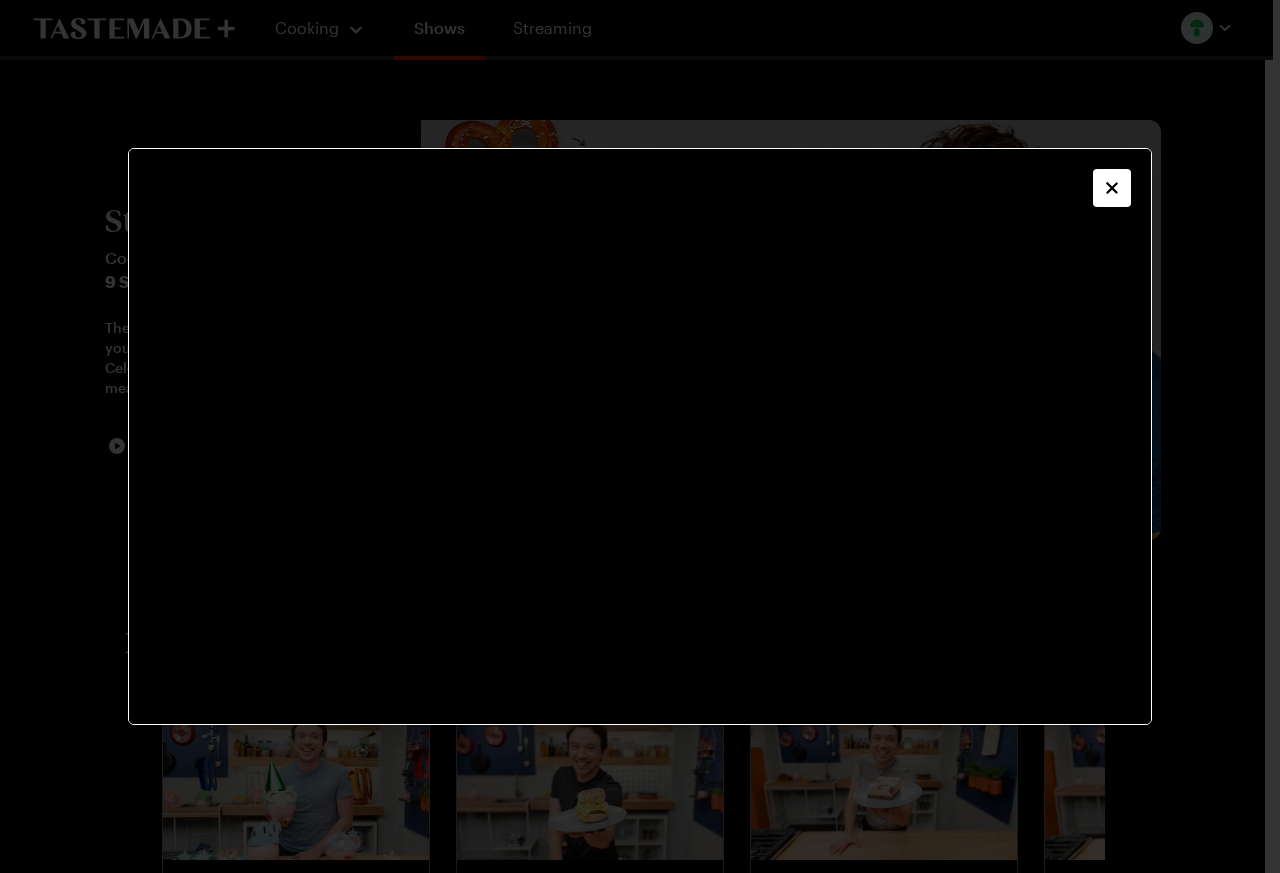 type 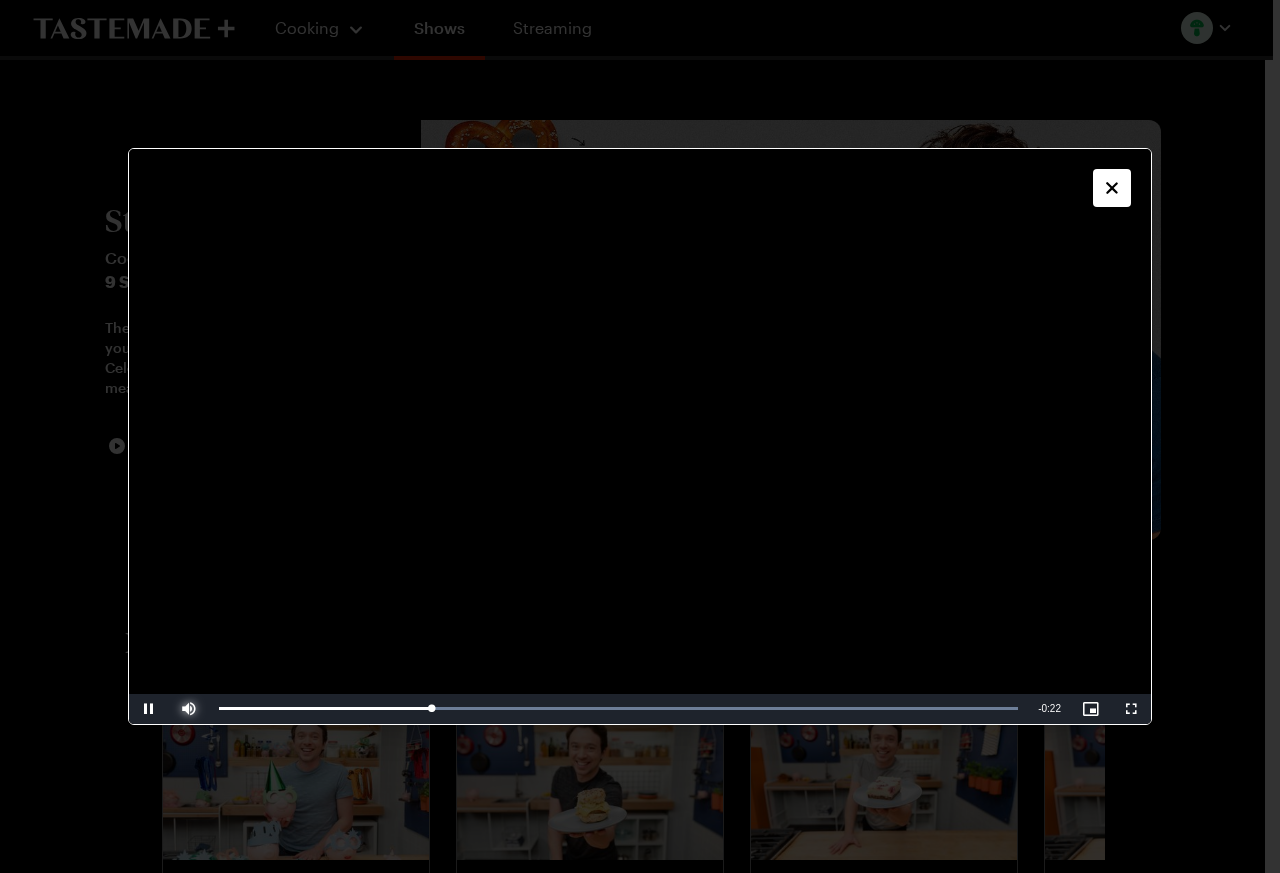type 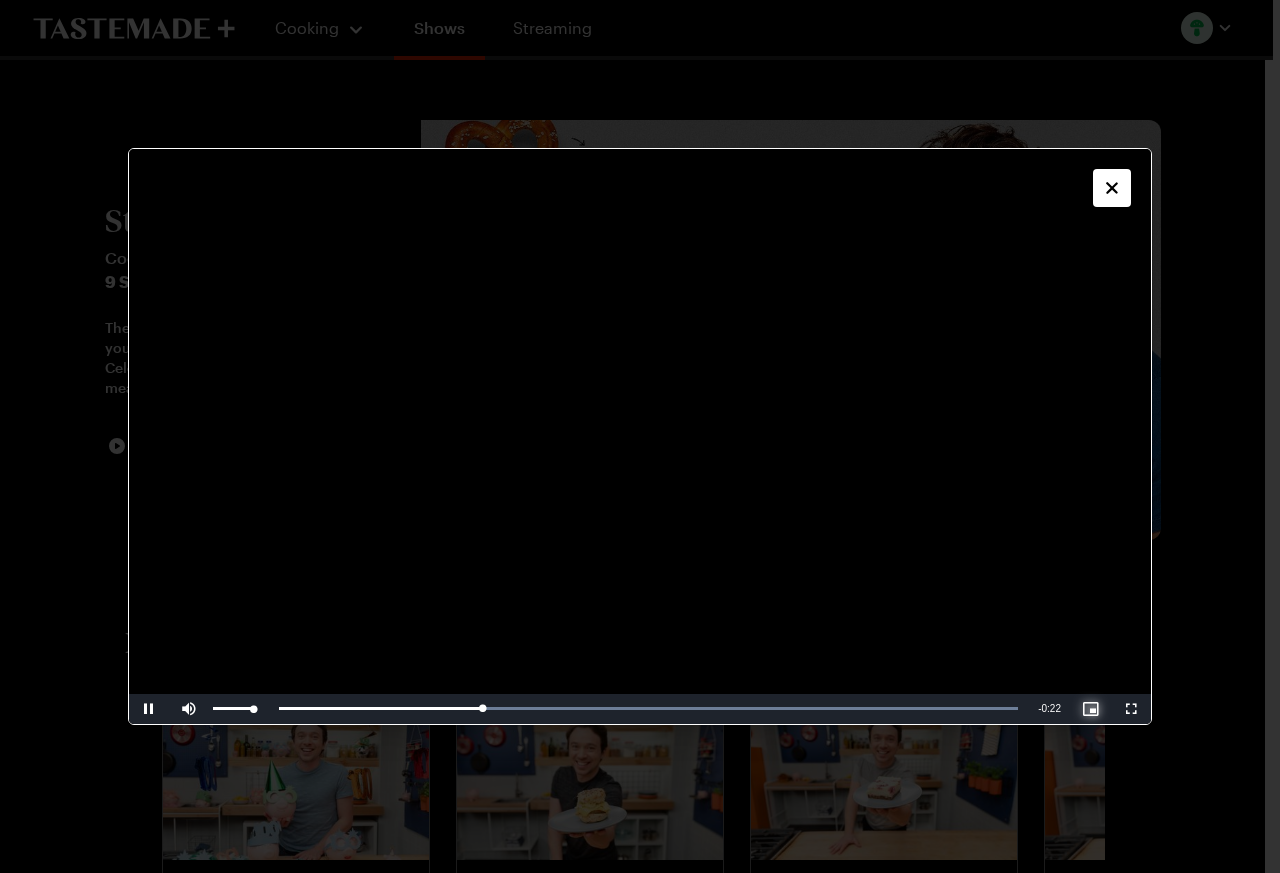 type 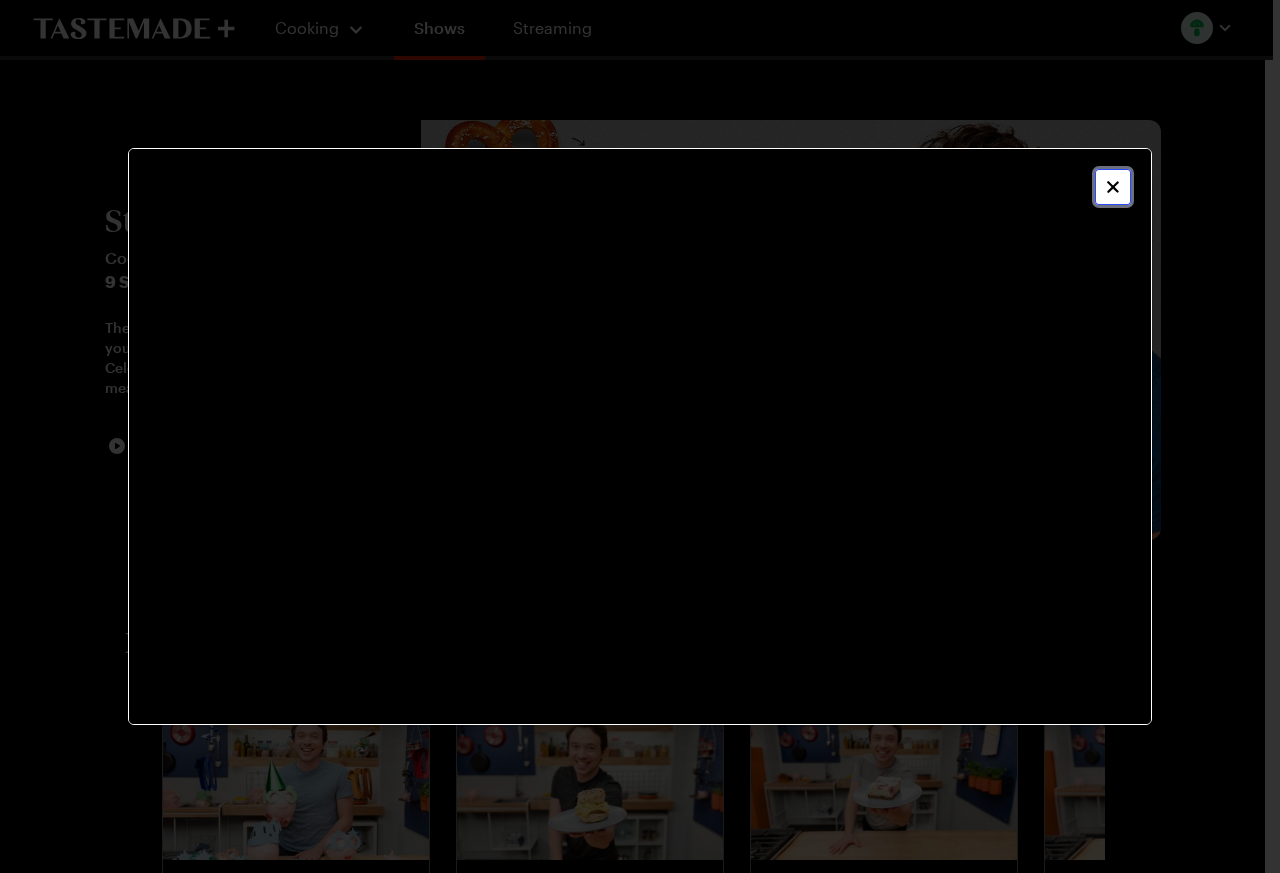 click 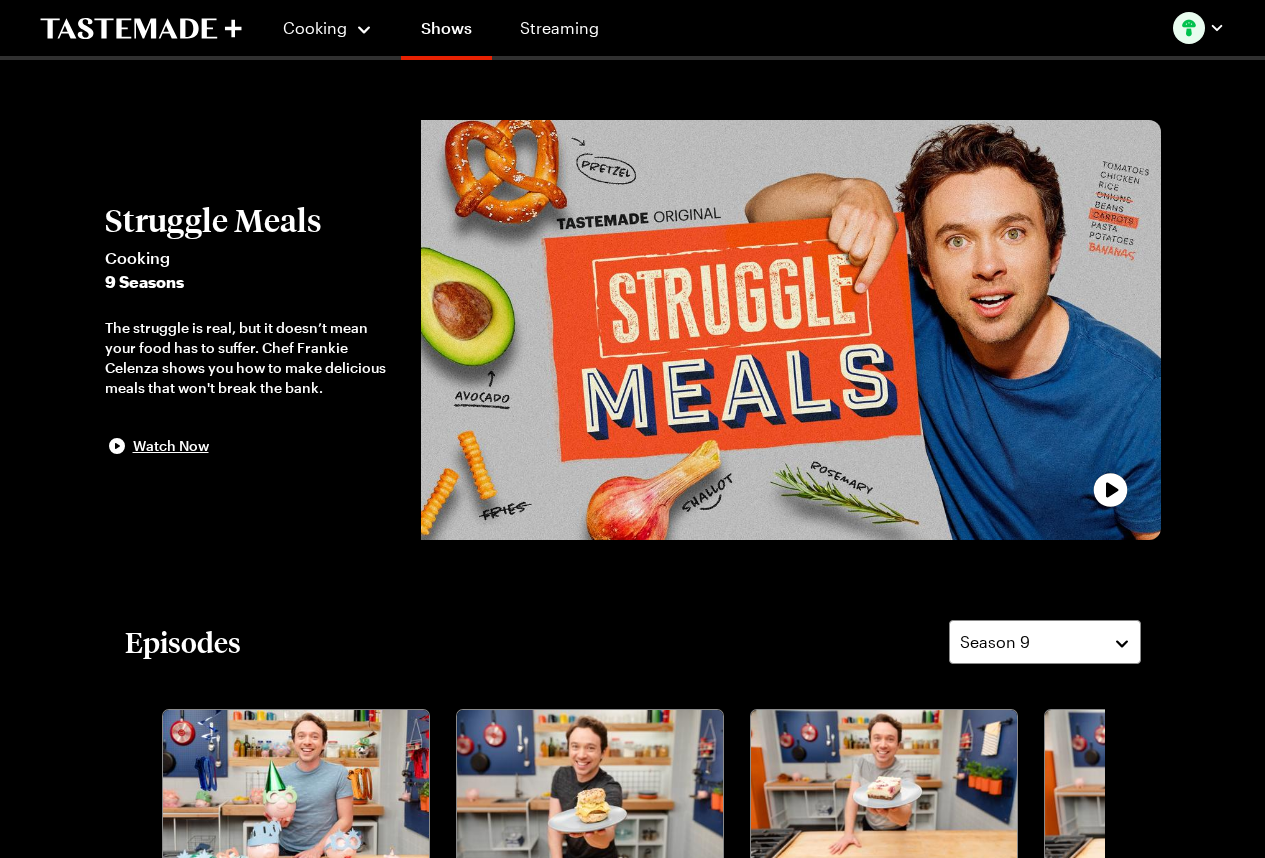 click at bounding box center (790, 330) 